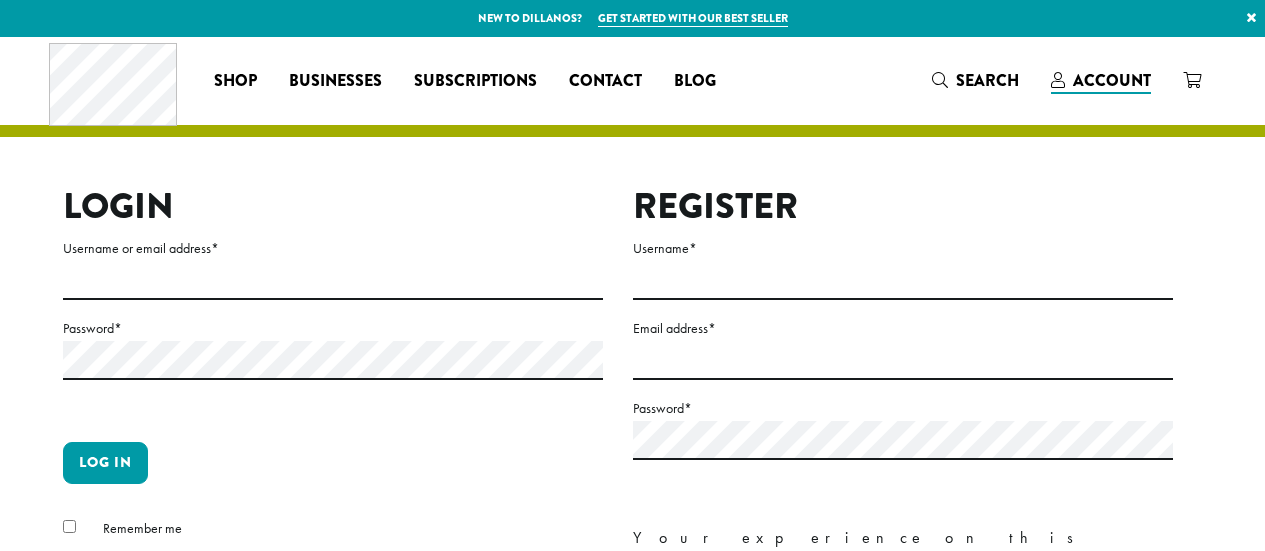 scroll, scrollTop: 0, scrollLeft: 0, axis: both 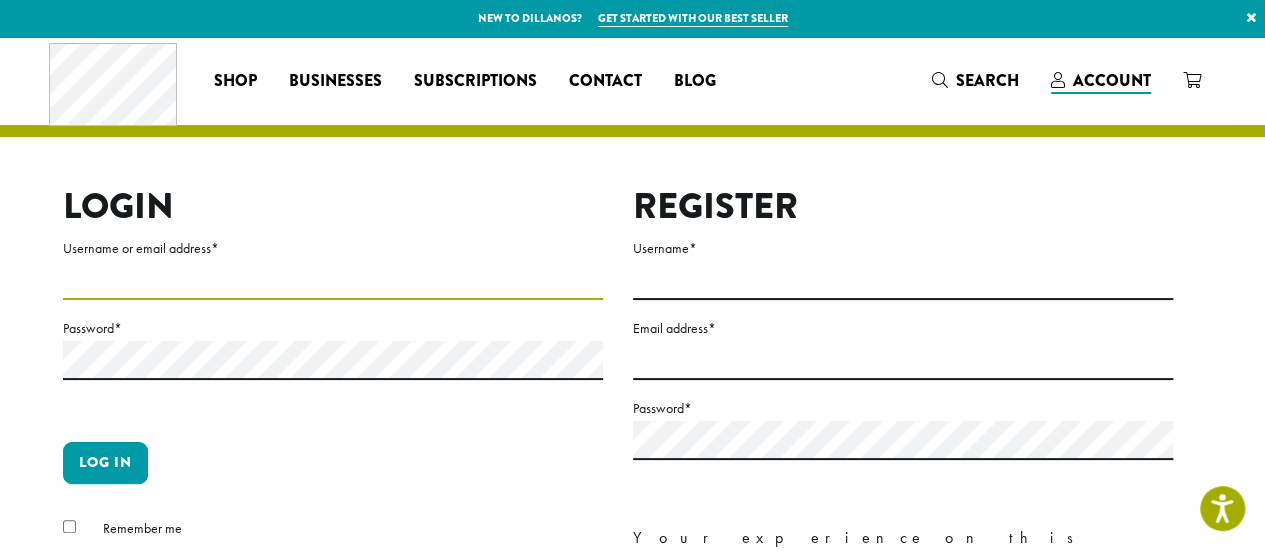 click on "Username or email address  *" at bounding box center (333, 280) 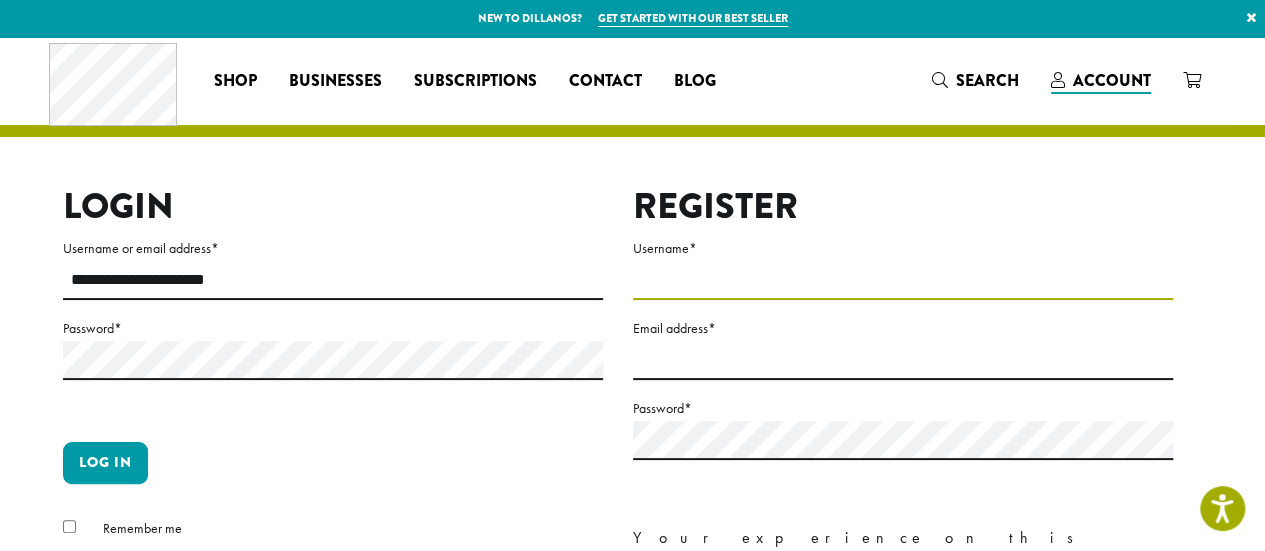 type on "**********" 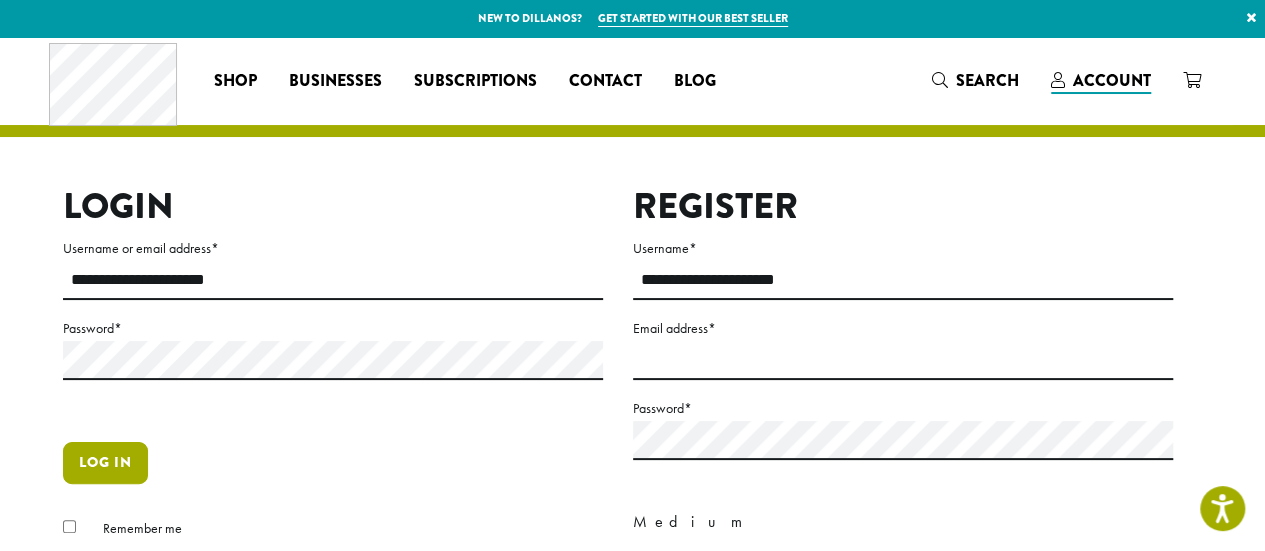 click on "Log in" at bounding box center [105, 463] 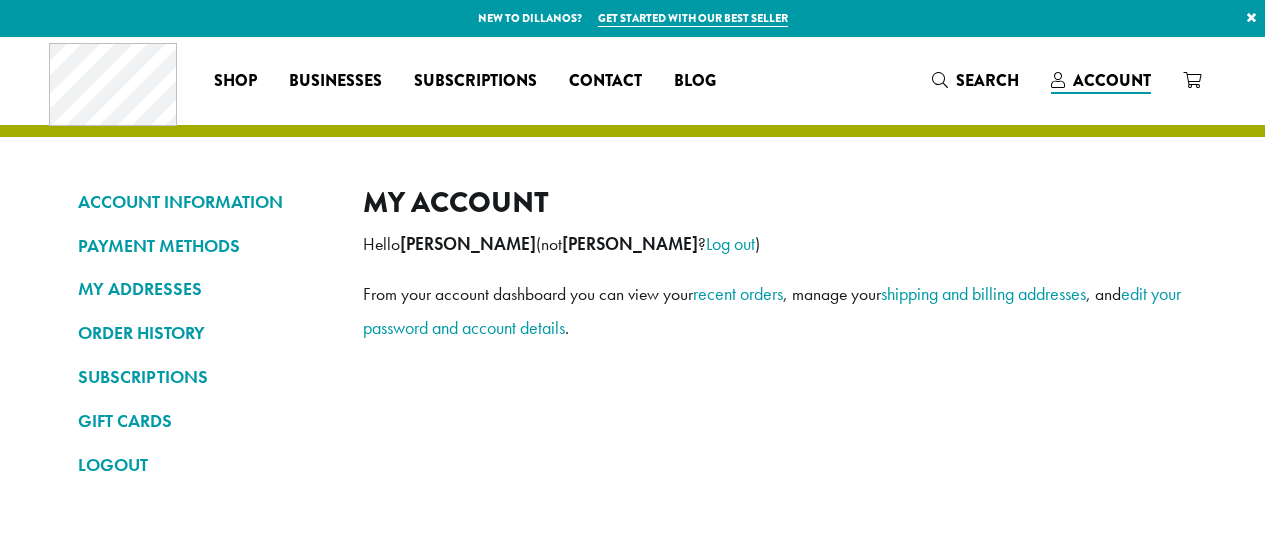scroll, scrollTop: 0, scrollLeft: 0, axis: both 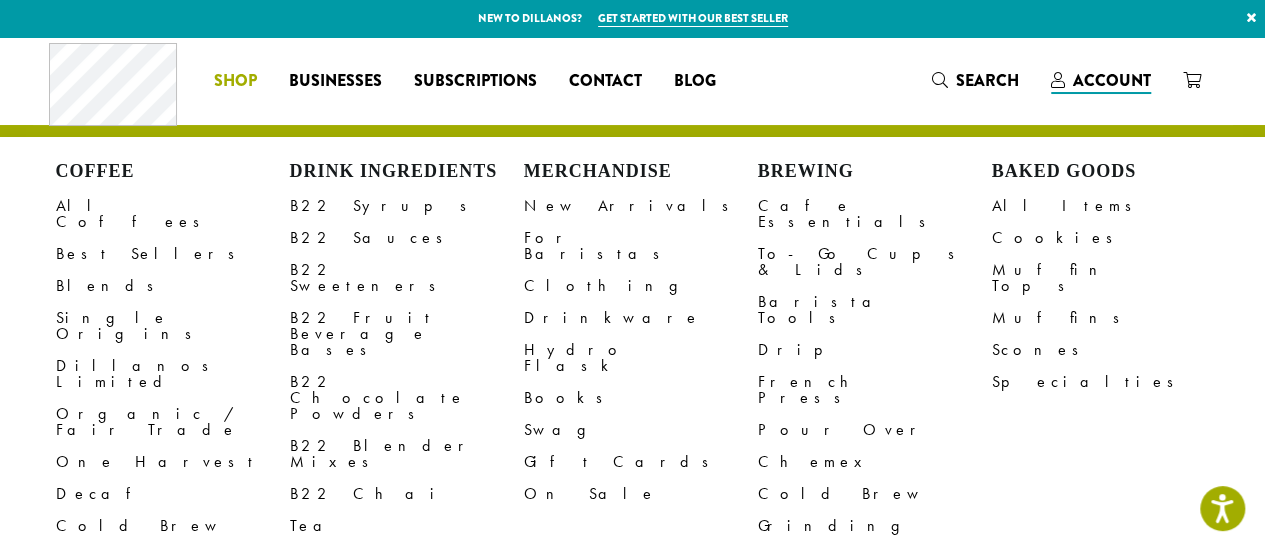 click on "Shop" at bounding box center (235, 81) 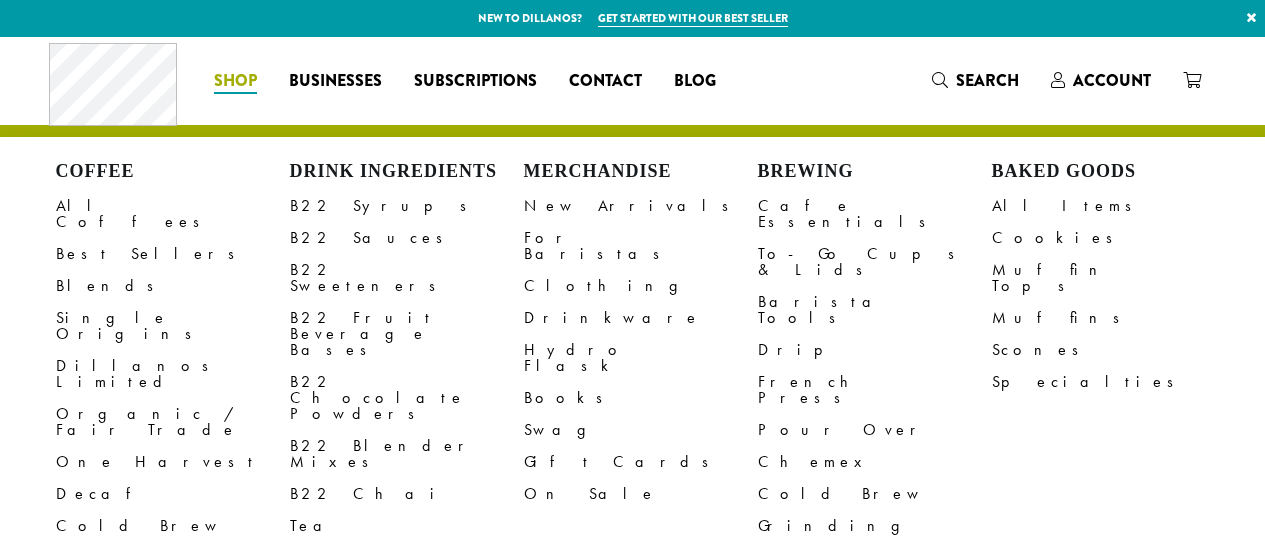 scroll, scrollTop: 0, scrollLeft: 0, axis: both 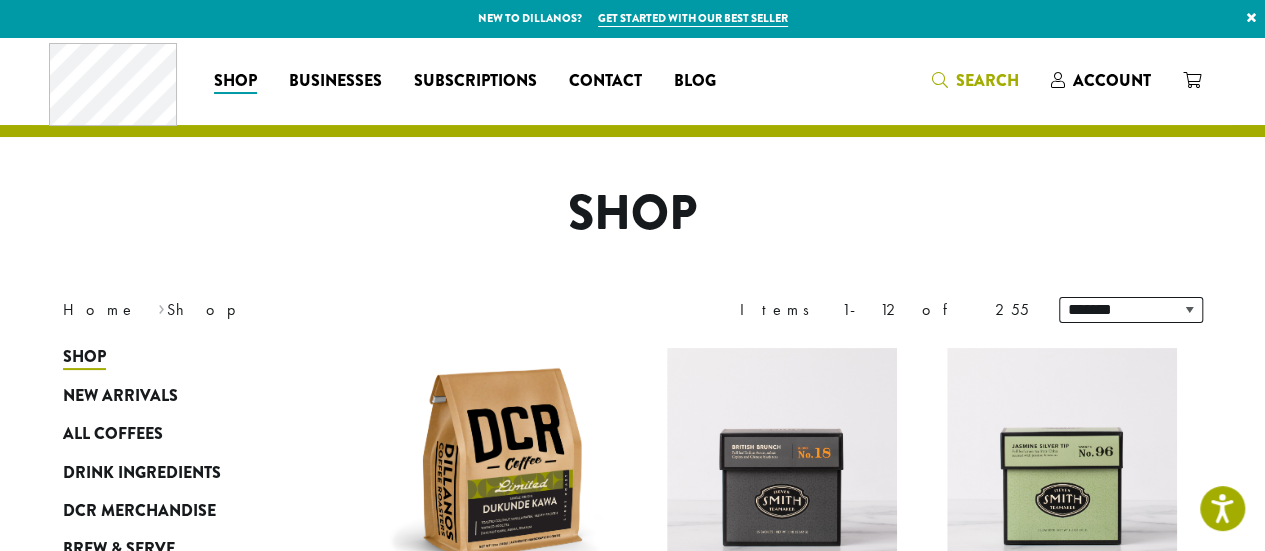 click on "Search" at bounding box center [987, 80] 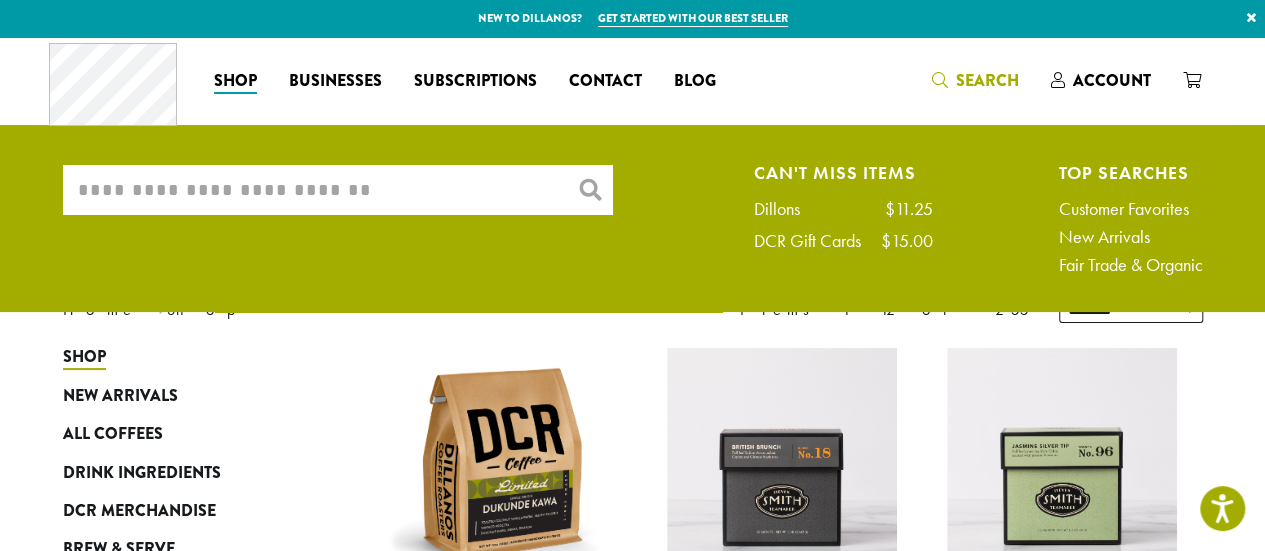 click on "What are you searching for?" at bounding box center (338, 190) 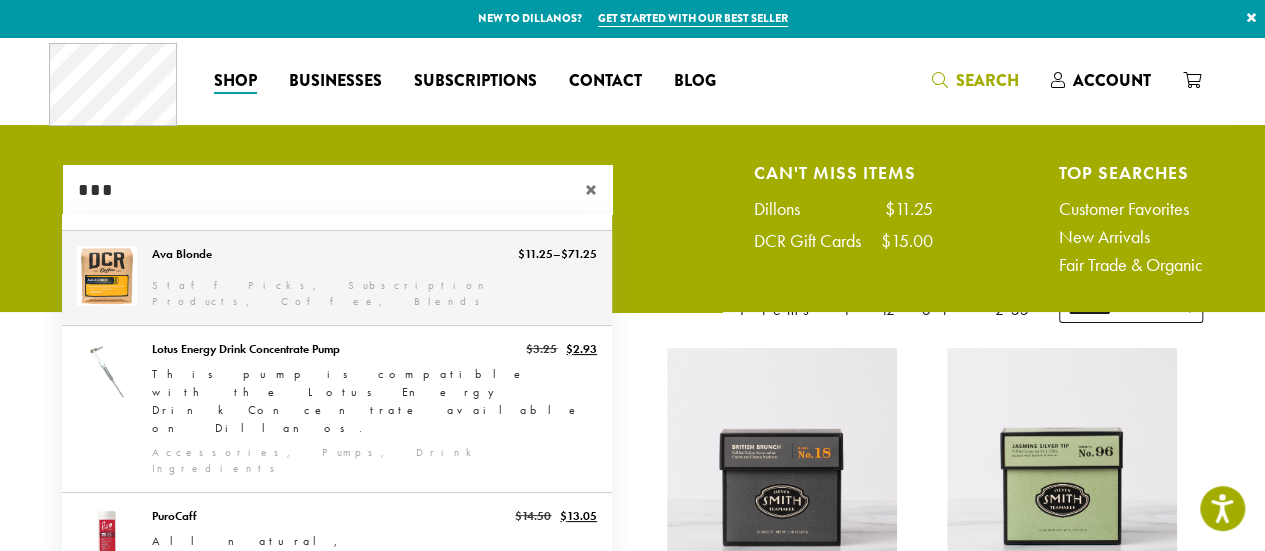type on "***" 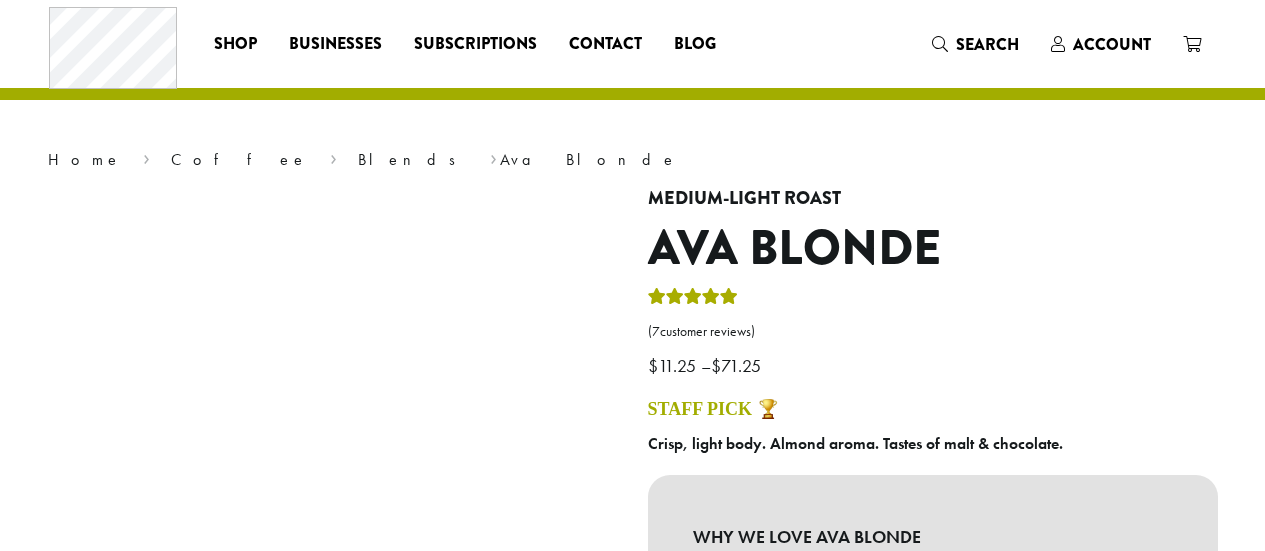 scroll, scrollTop: 0, scrollLeft: 0, axis: both 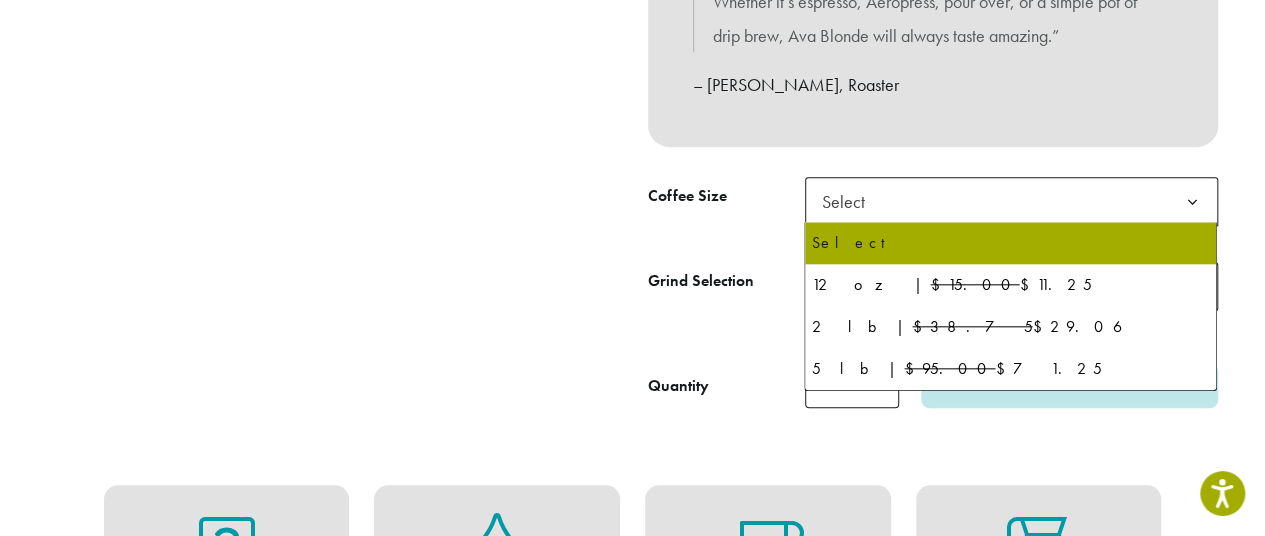 click 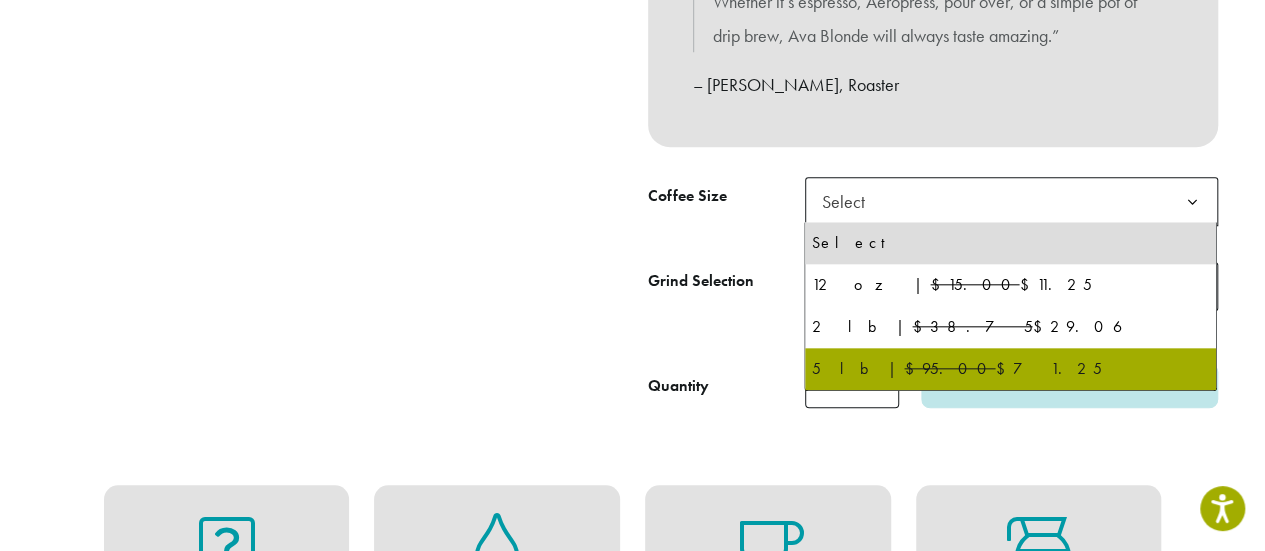 select on "**********" 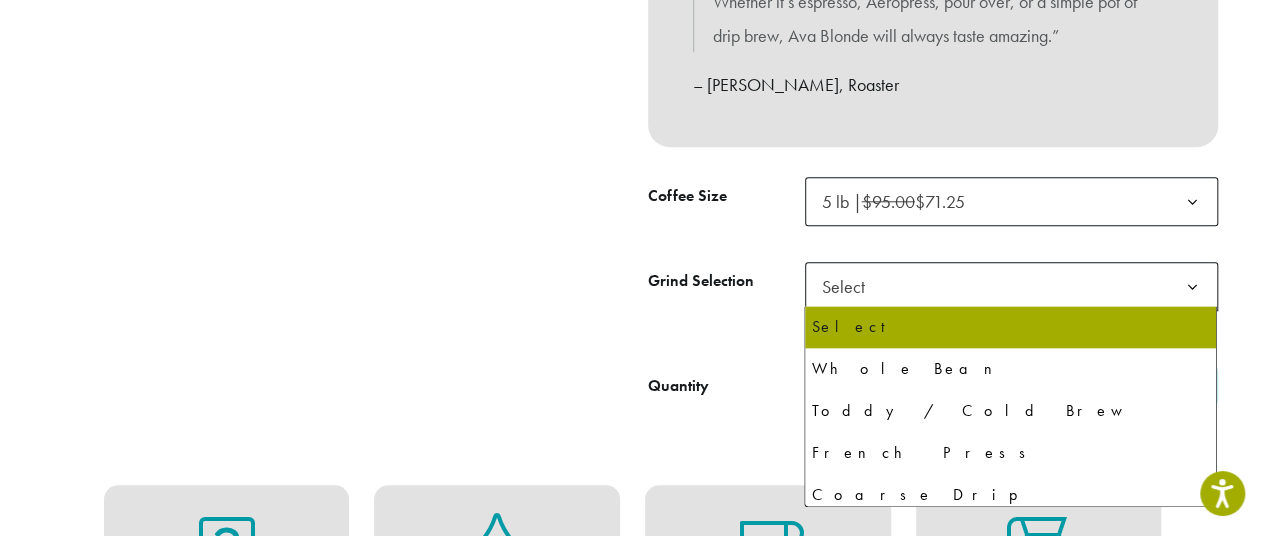 click on "Select" 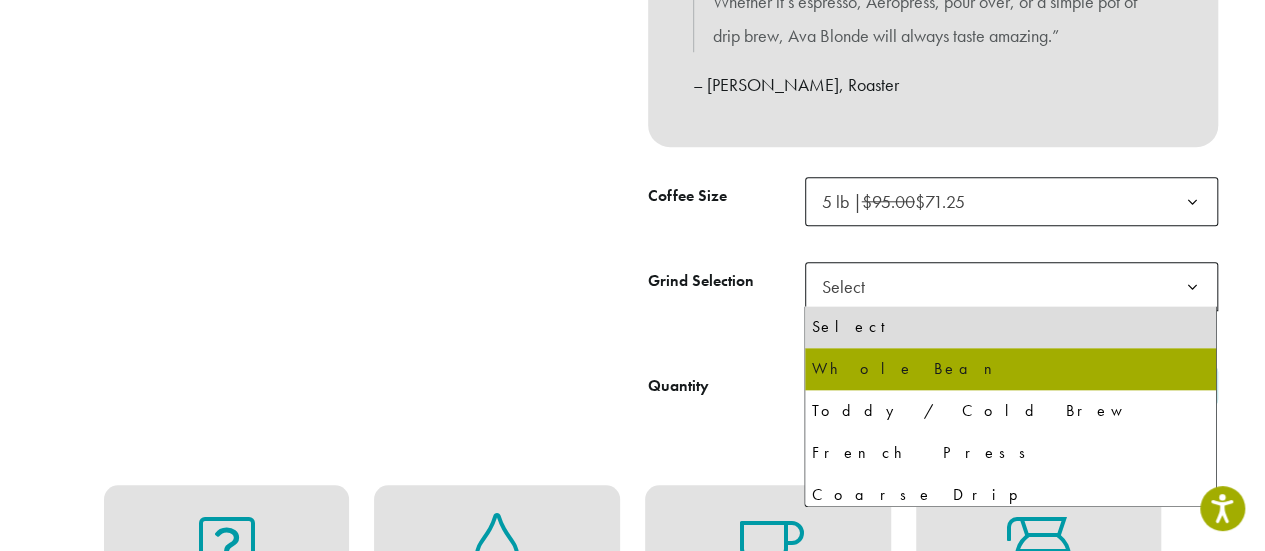select on "**********" 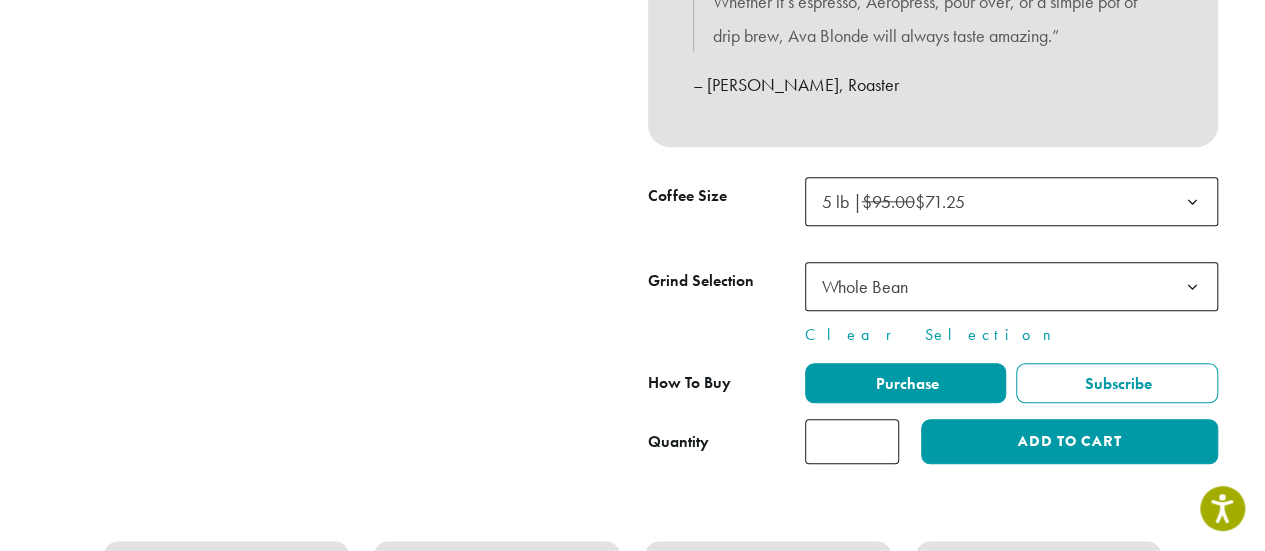 type on "*" 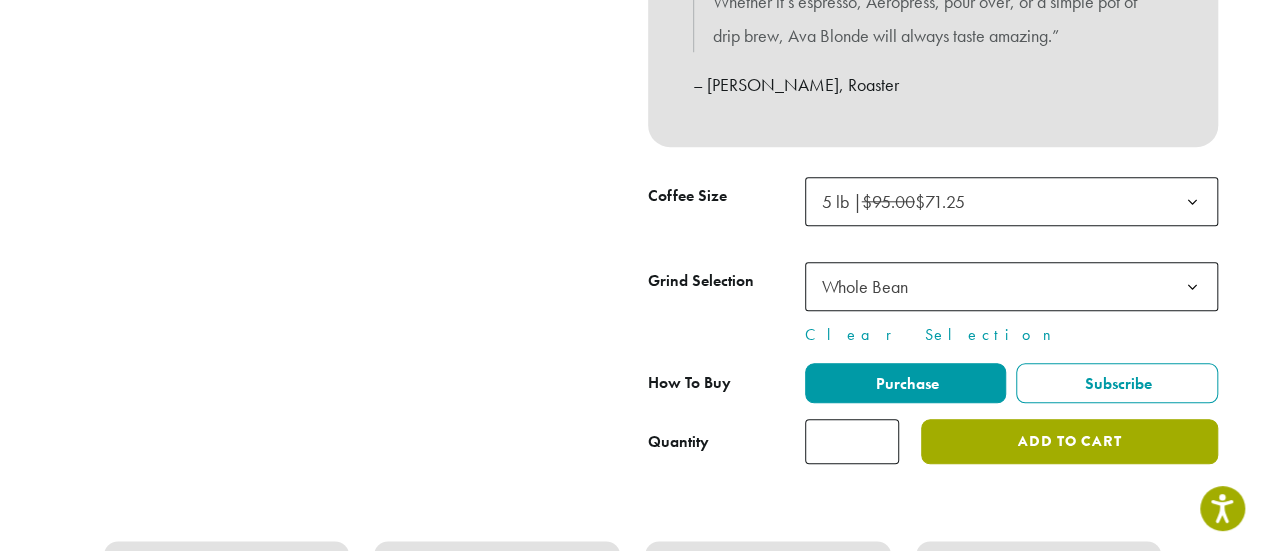 click on "Add to cart" 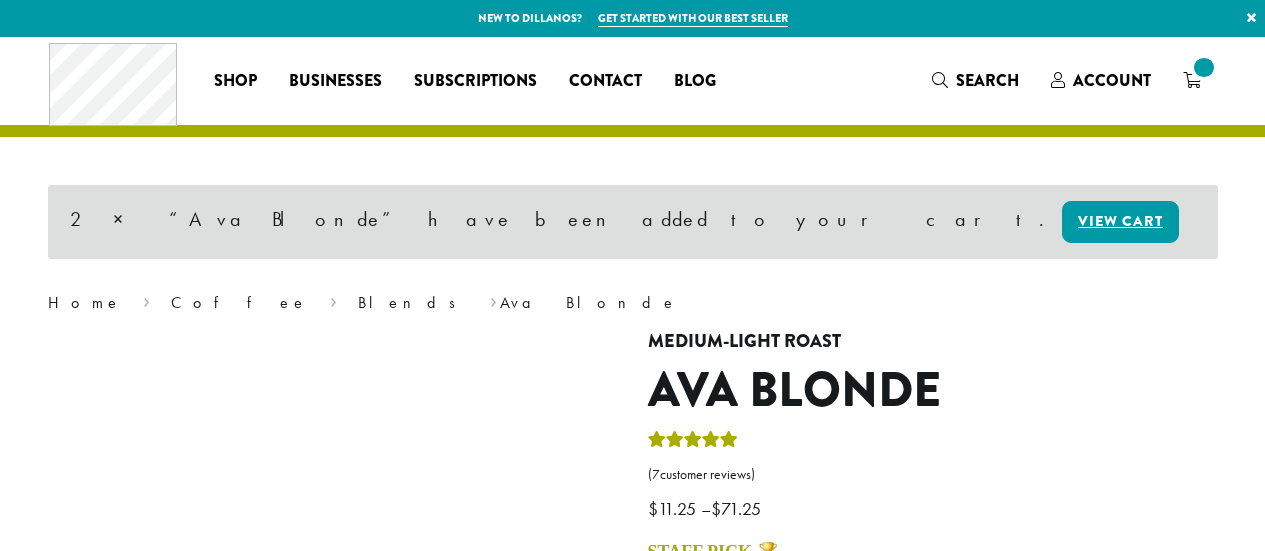 scroll, scrollTop: 0, scrollLeft: 0, axis: both 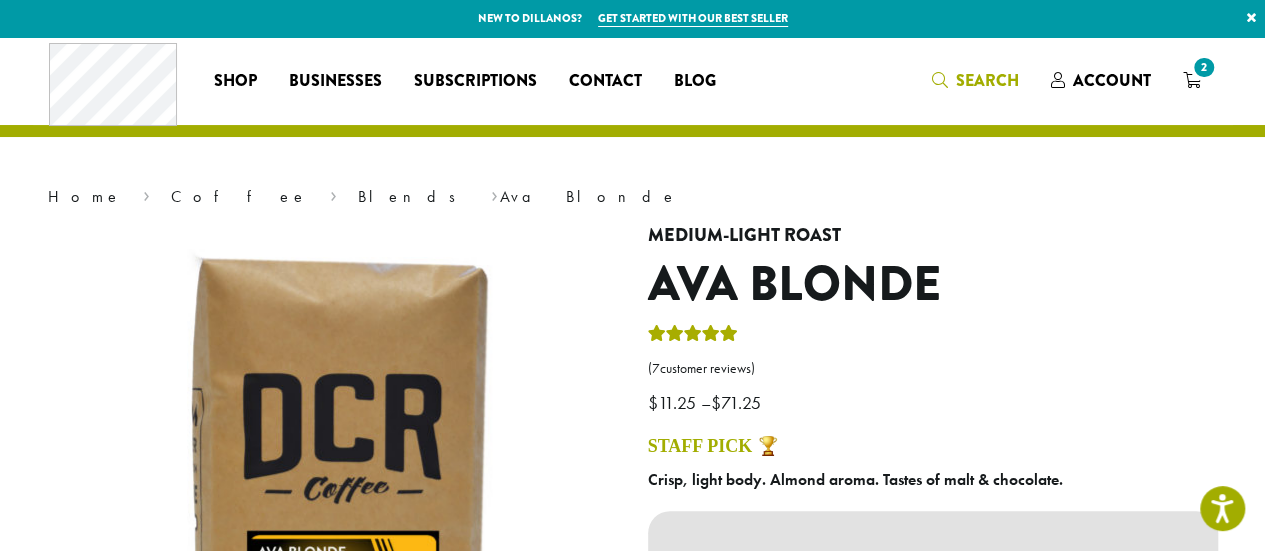click on "Search" at bounding box center [987, 80] 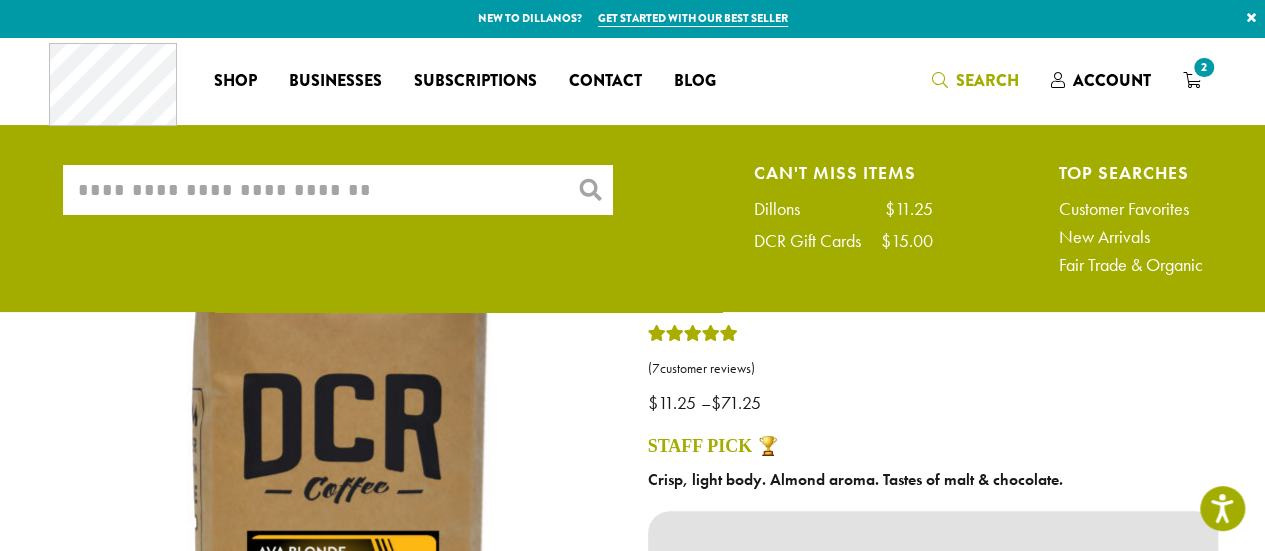 click on "What are you searching for?" at bounding box center [338, 190] 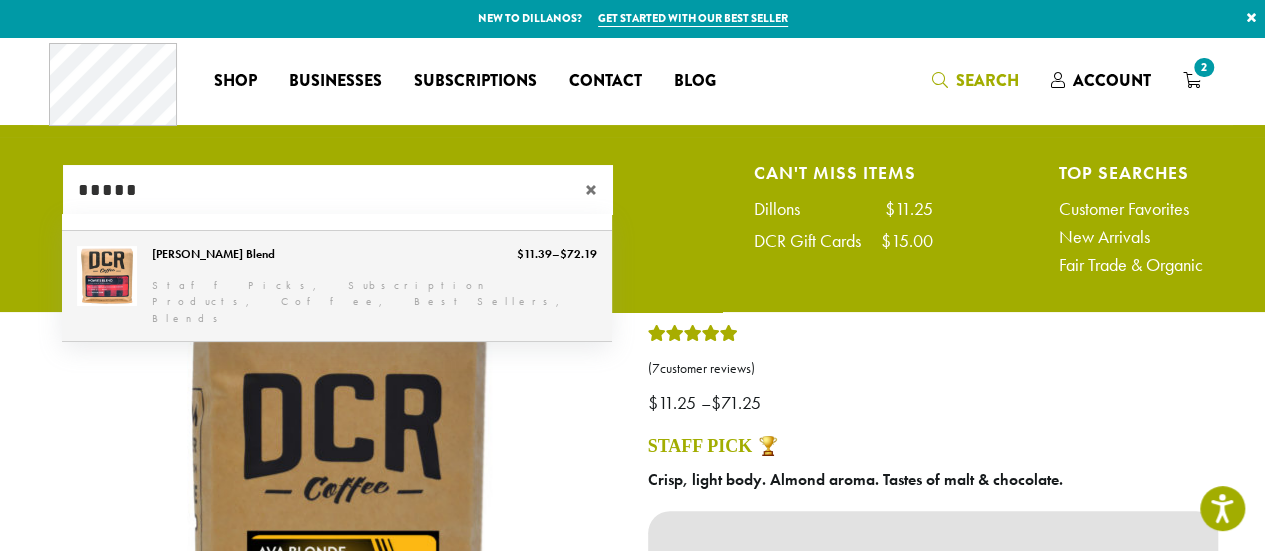 type on "*****" 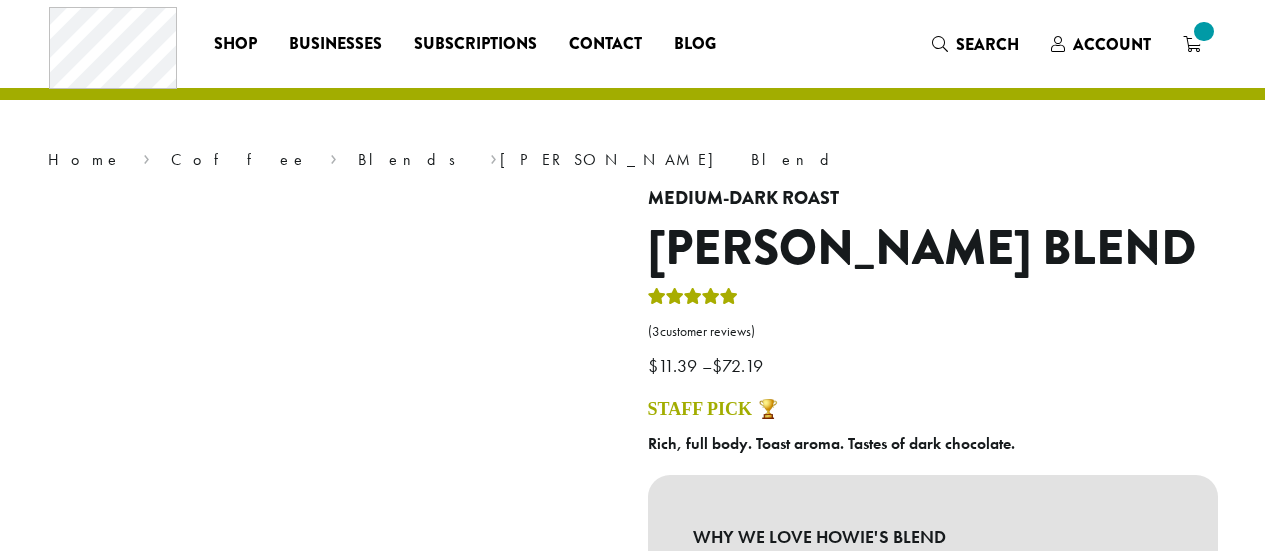 scroll, scrollTop: 0, scrollLeft: 0, axis: both 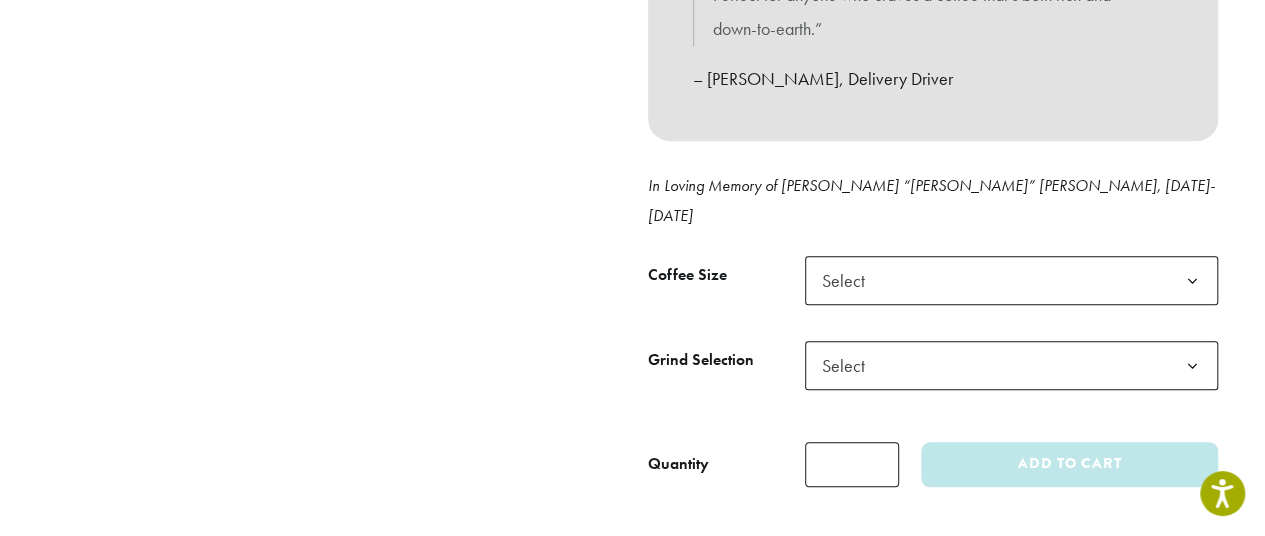 click 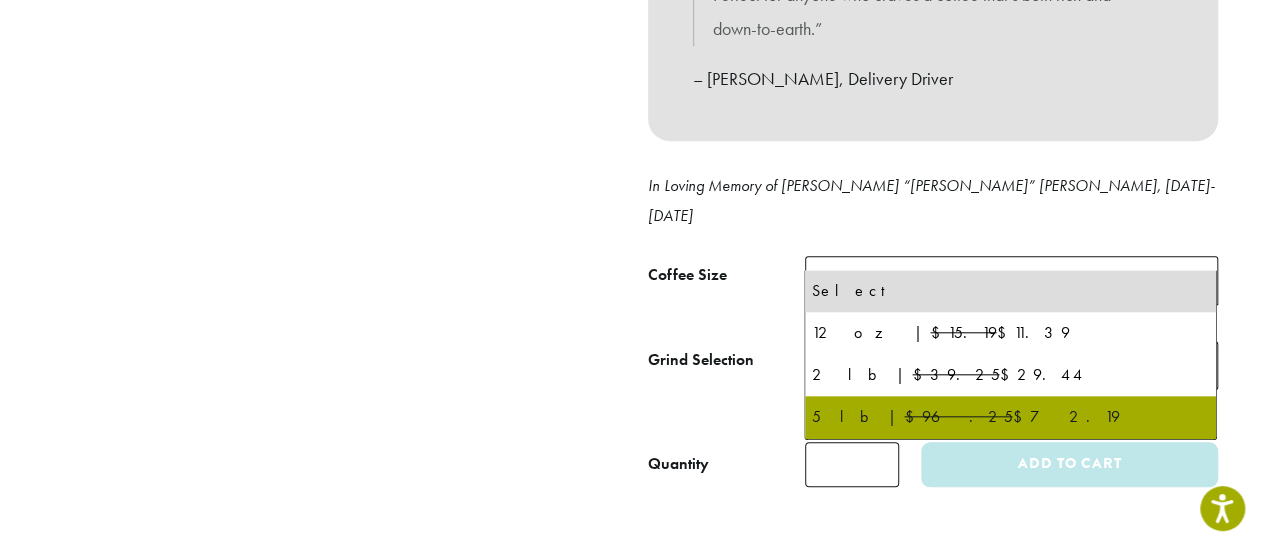 select on "**********" 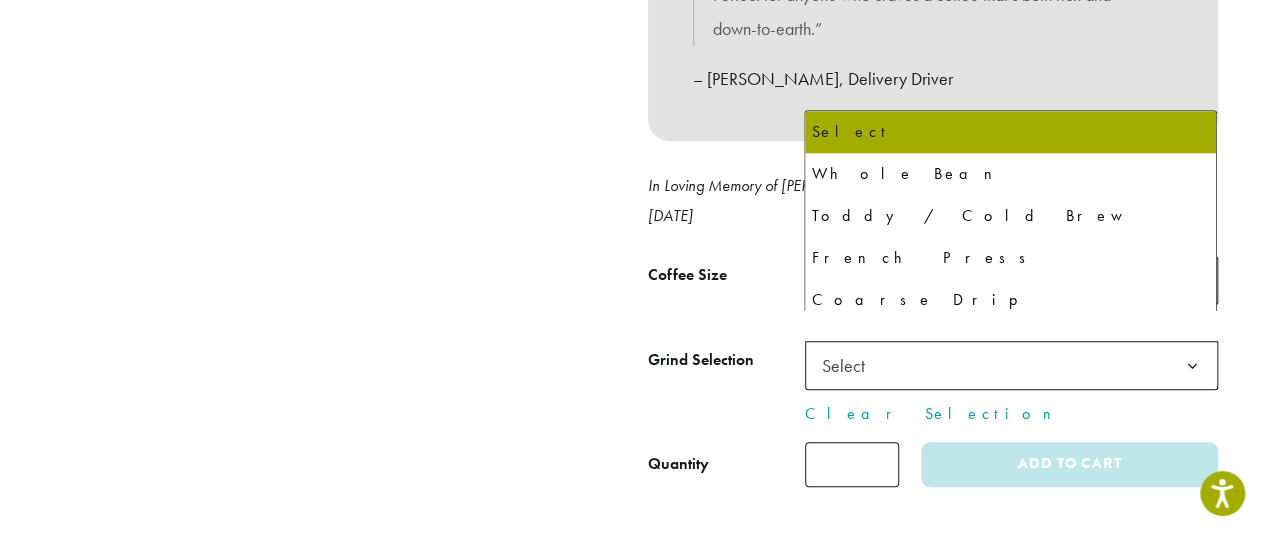click on "Select" 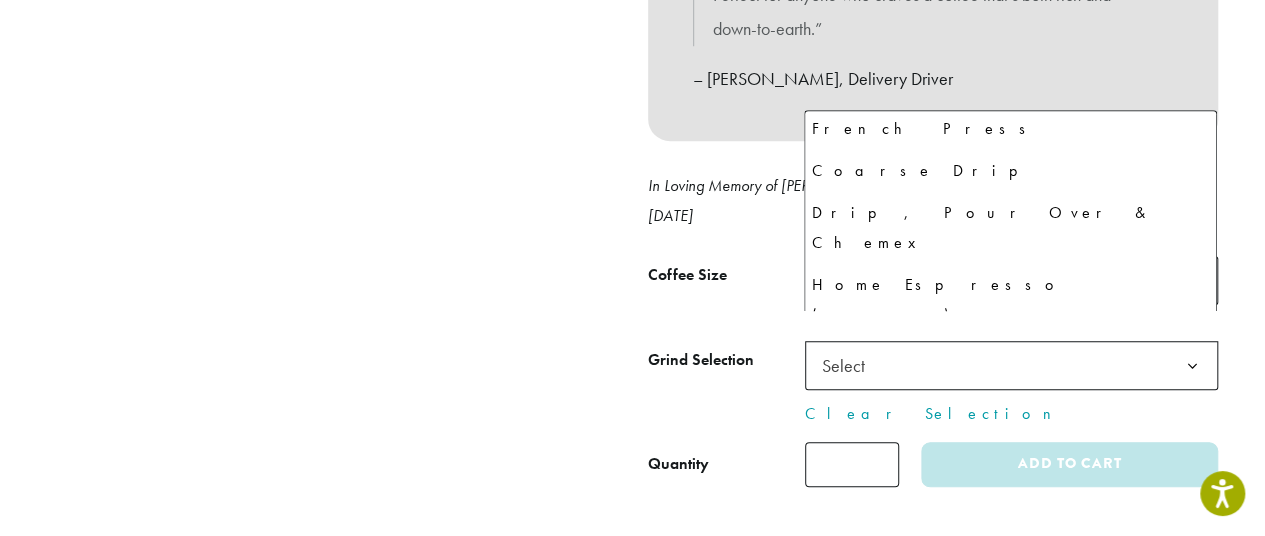 scroll, scrollTop: 136, scrollLeft: 0, axis: vertical 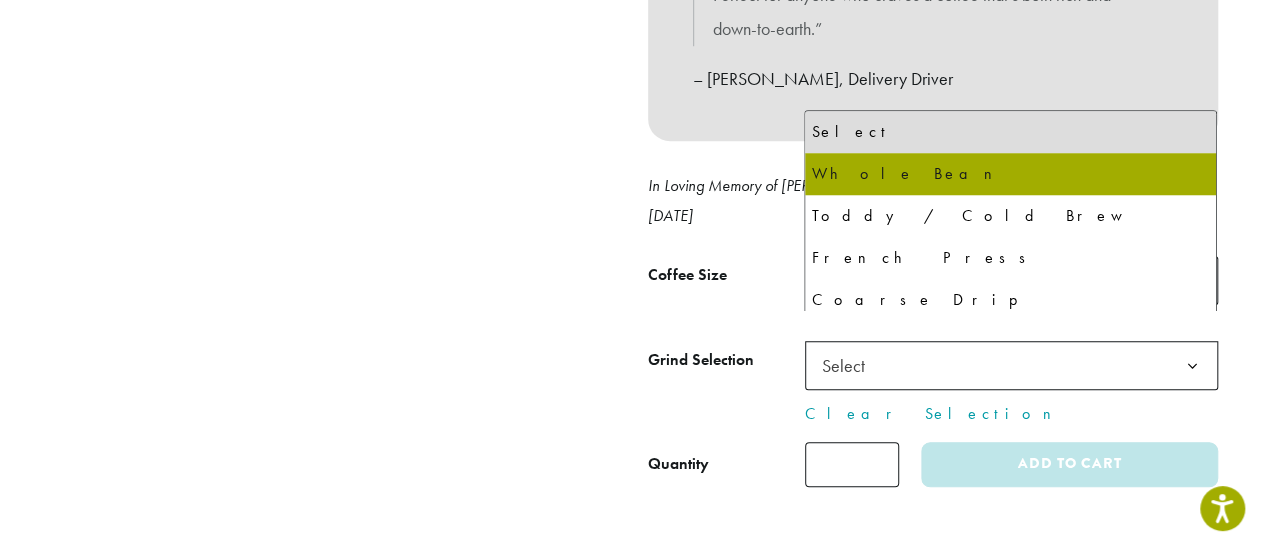 select on "**********" 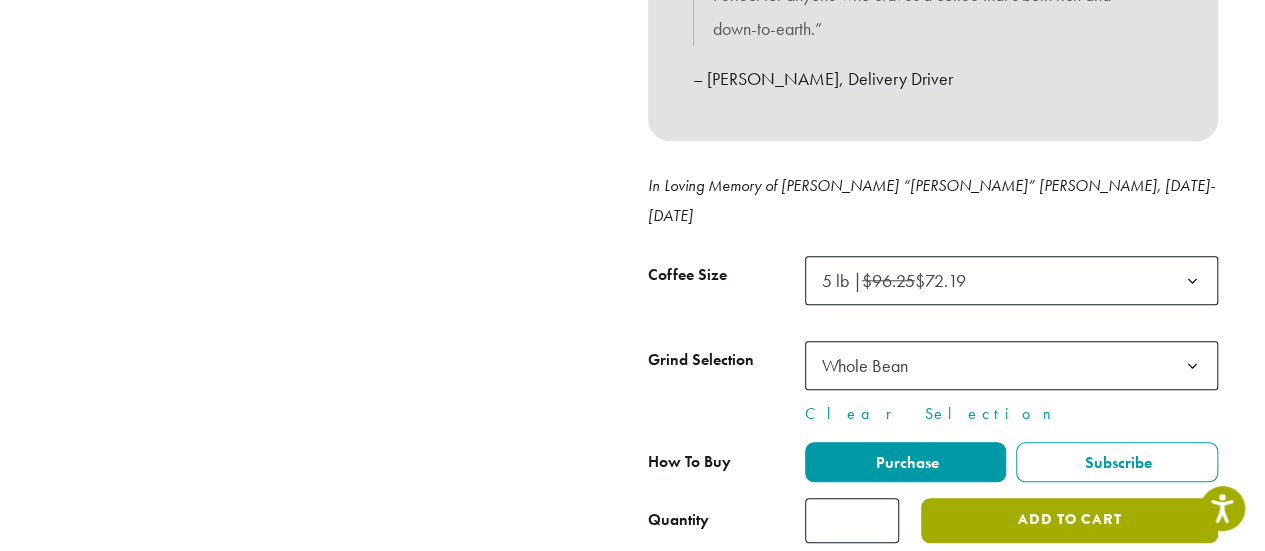 click on "Add to cart" 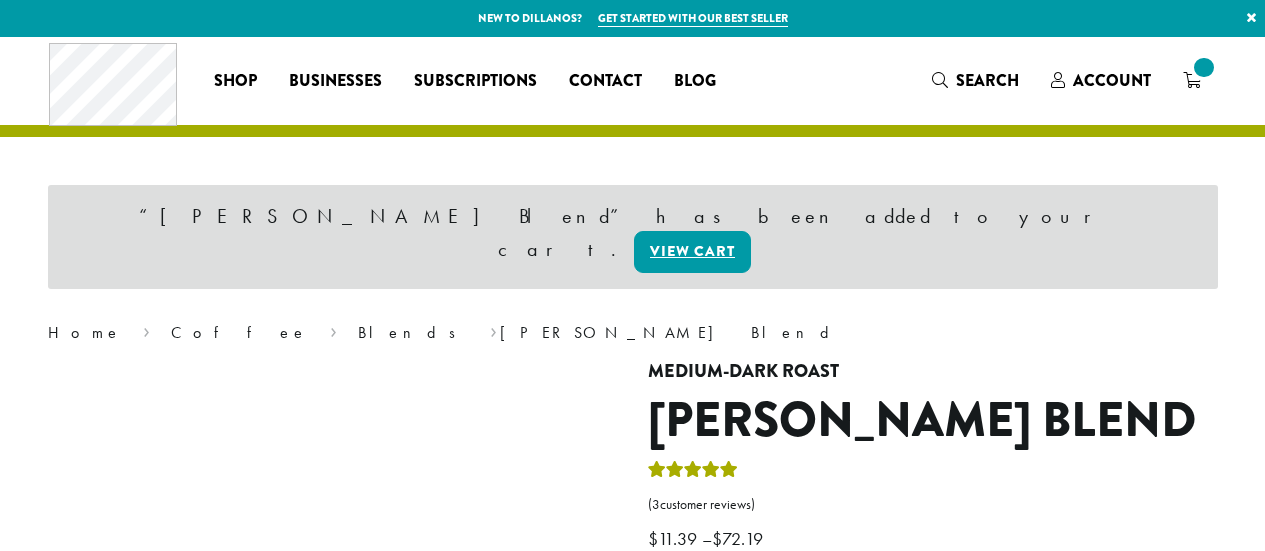 scroll, scrollTop: 0, scrollLeft: 0, axis: both 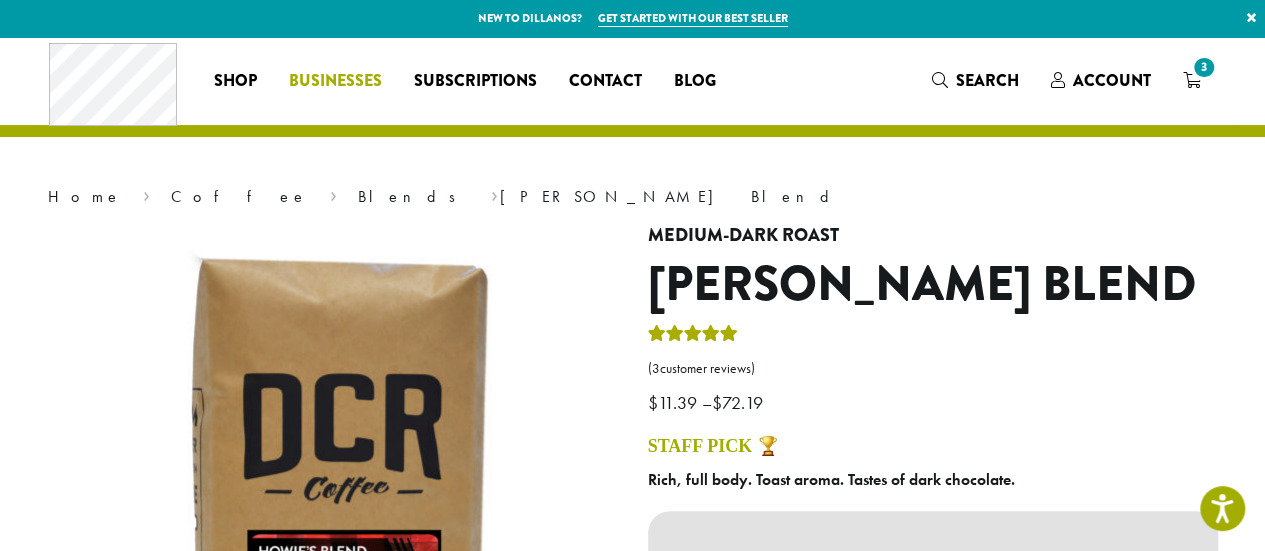 click on "Businesses" at bounding box center [335, 81] 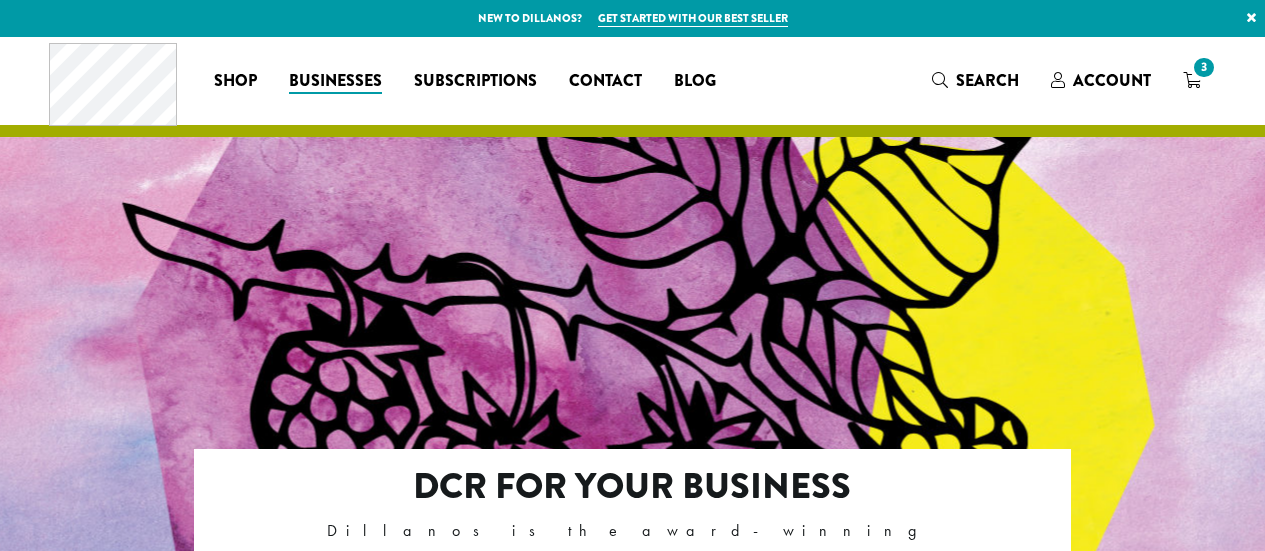 scroll, scrollTop: 0, scrollLeft: 0, axis: both 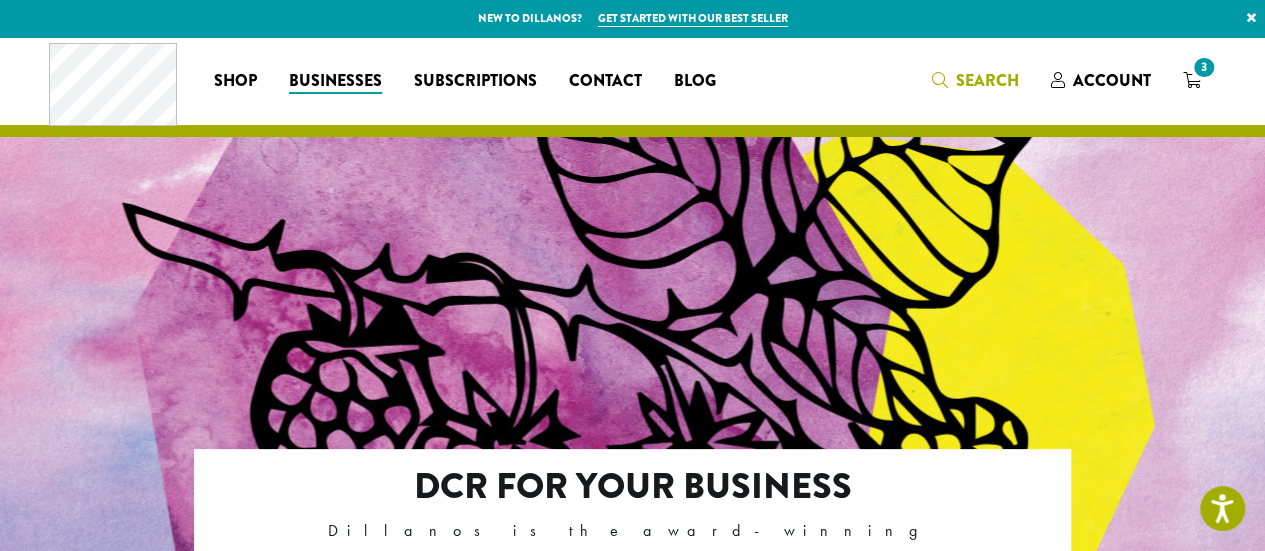 click at bounding box center (940, 80) 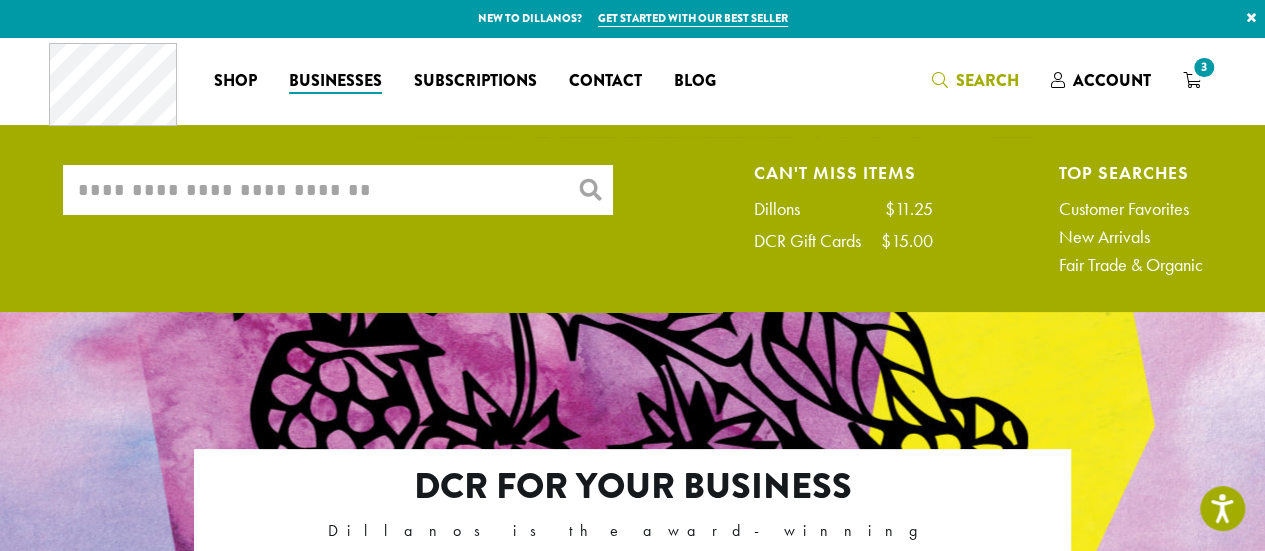 click on "What are you searching for?" at bounding box center (338, 190) 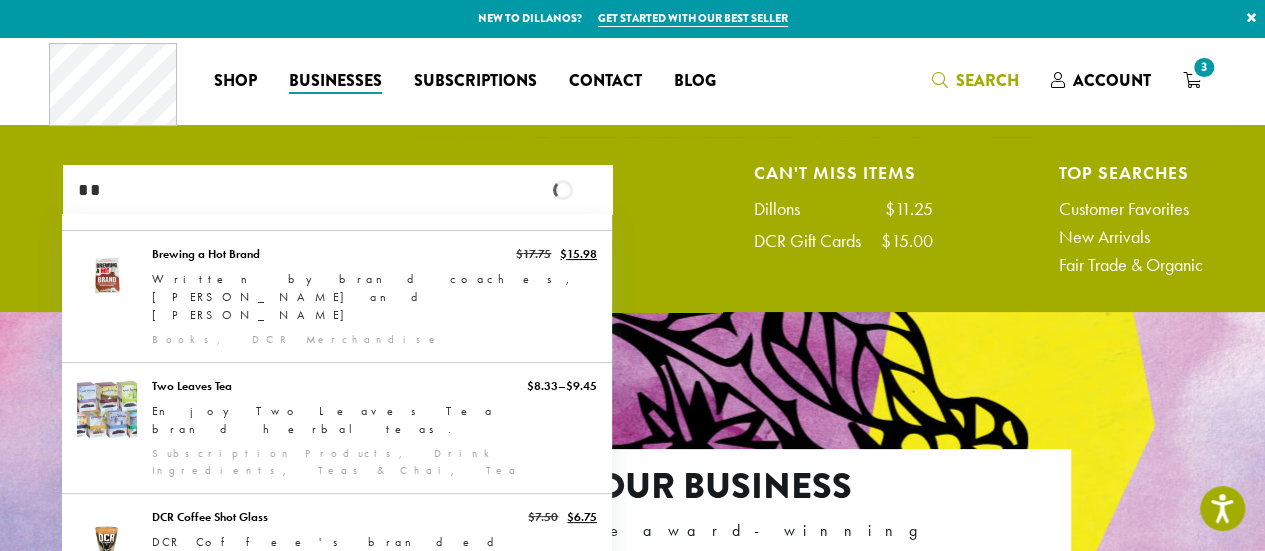 type on "*" 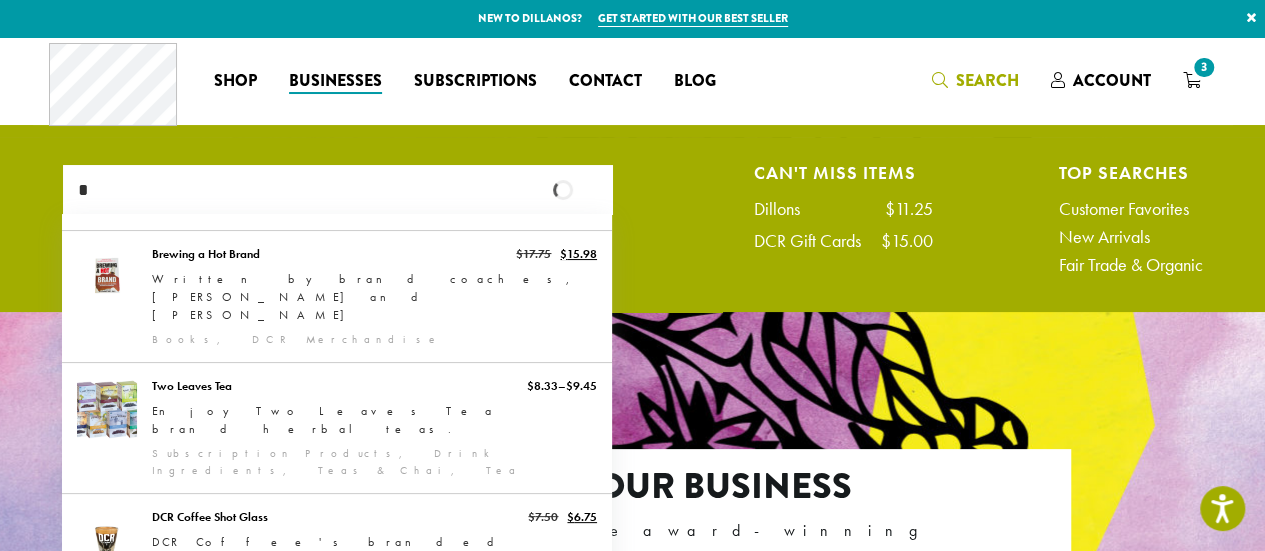 type 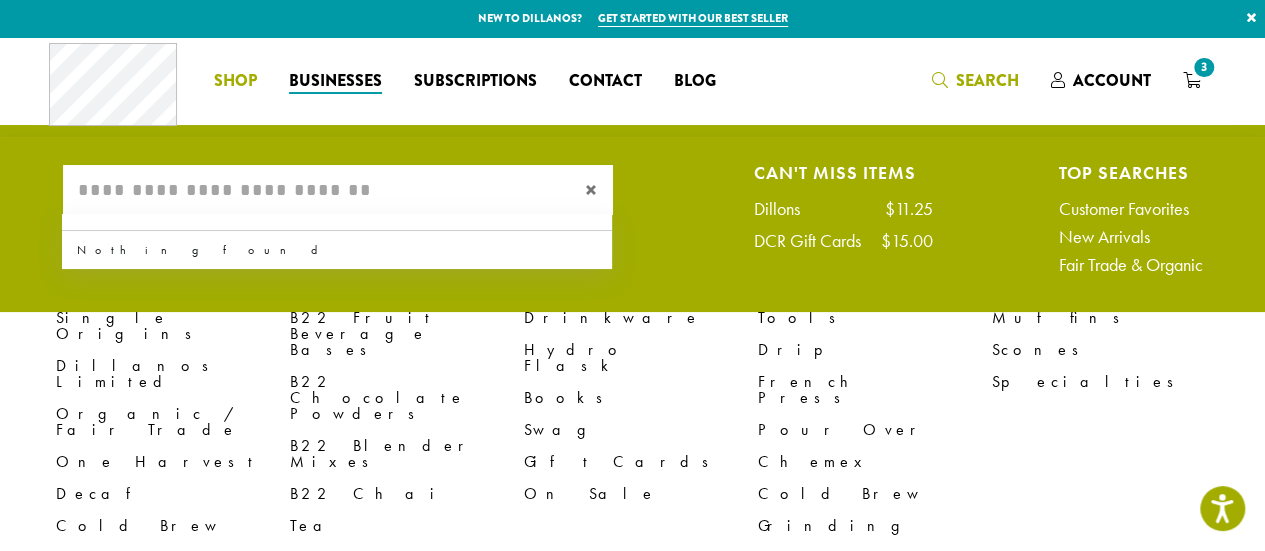 click on "Shop" at bounding box center (235, 81) 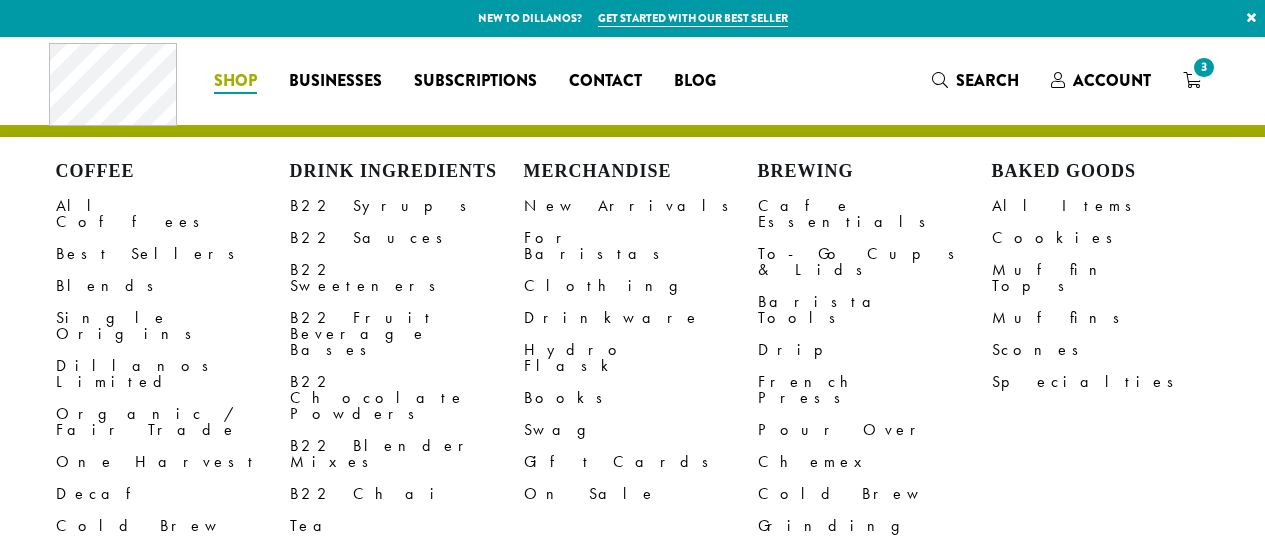 scroll, scrollTop: 0, scrollLeft: 0, axis: both 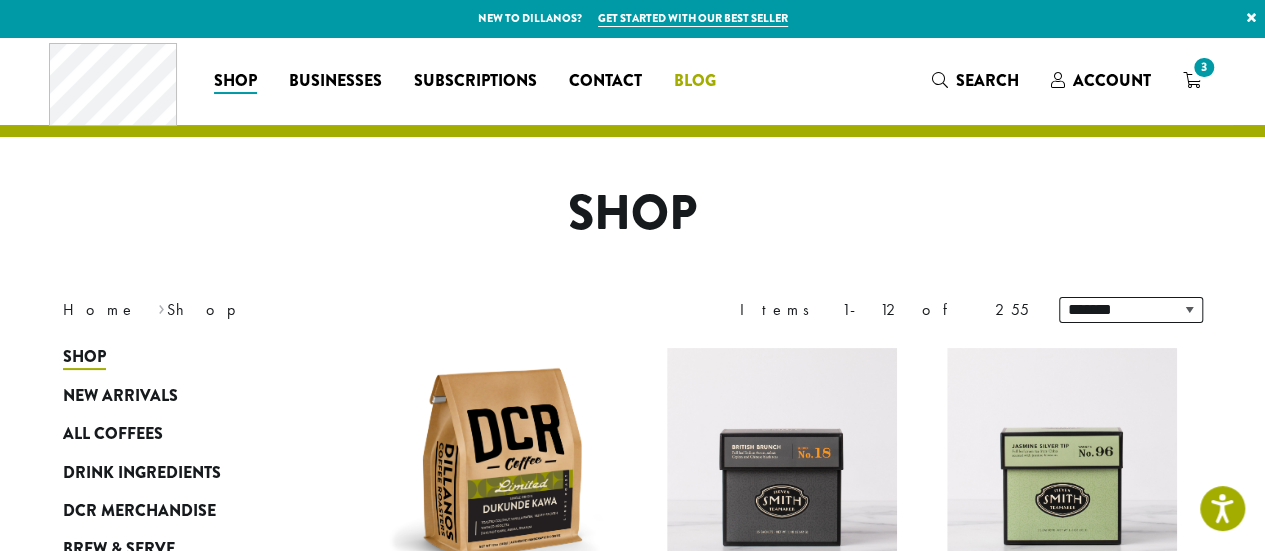 click on "Blog" at bounding box center (695, 81) 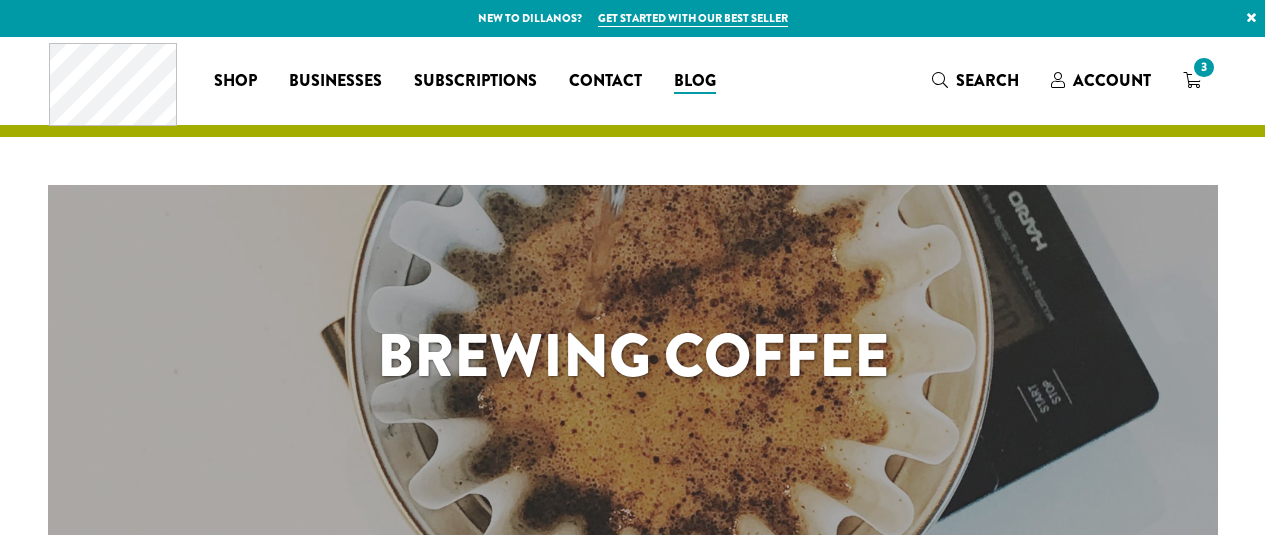 scroll, scrollTop: 0, scrollLeft: 0, axis: both 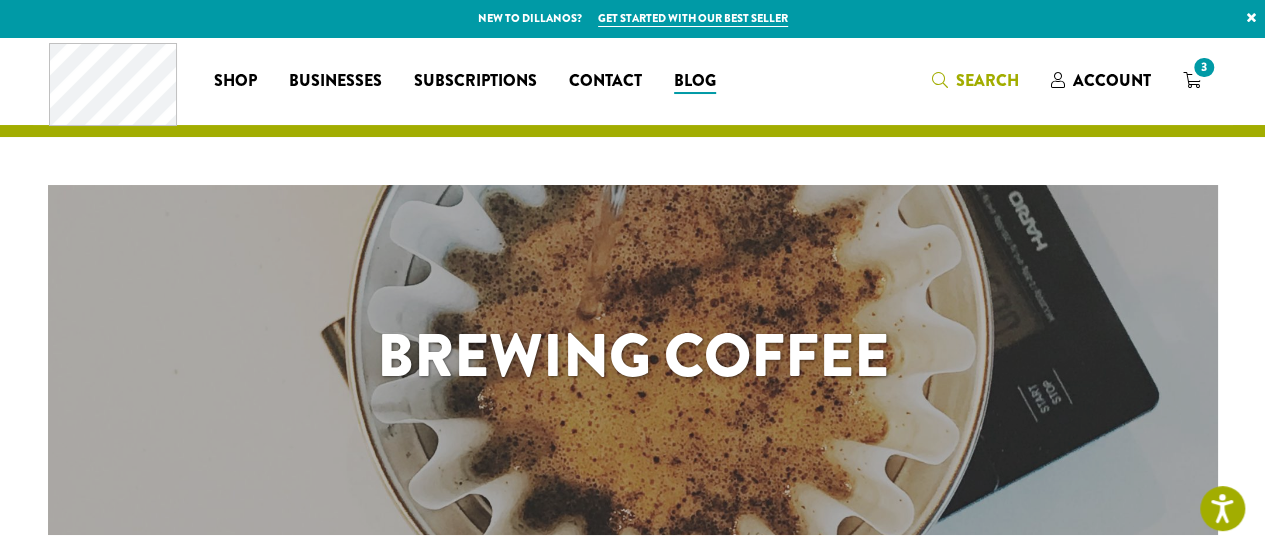 click on "Search" at bounding box center (987, 80) 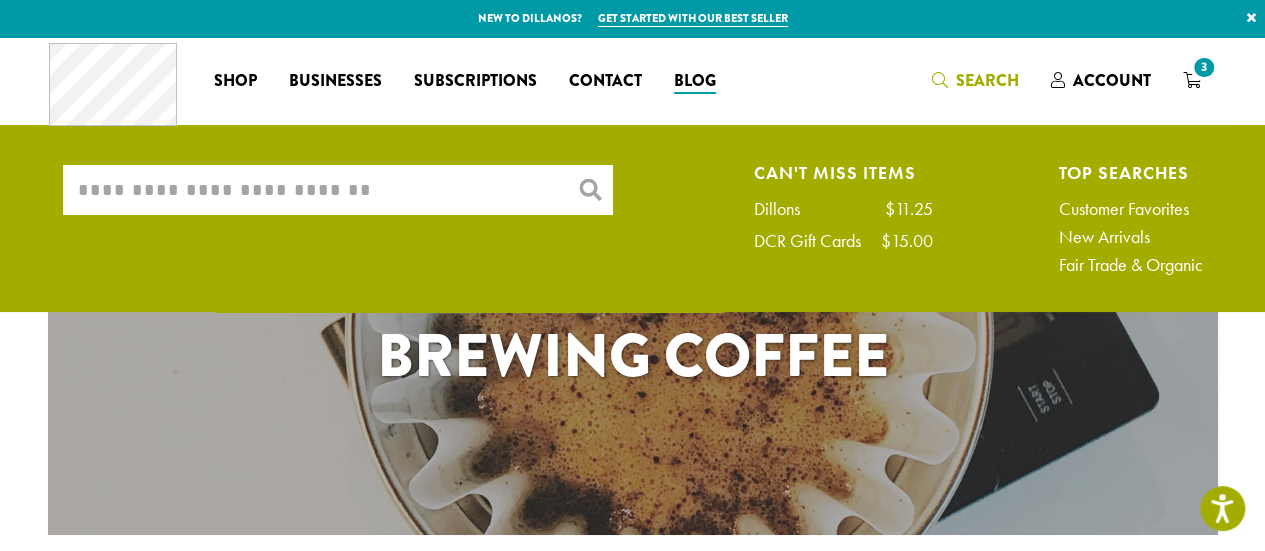click on "What are you searching for?" at bounding box center (338, 190) 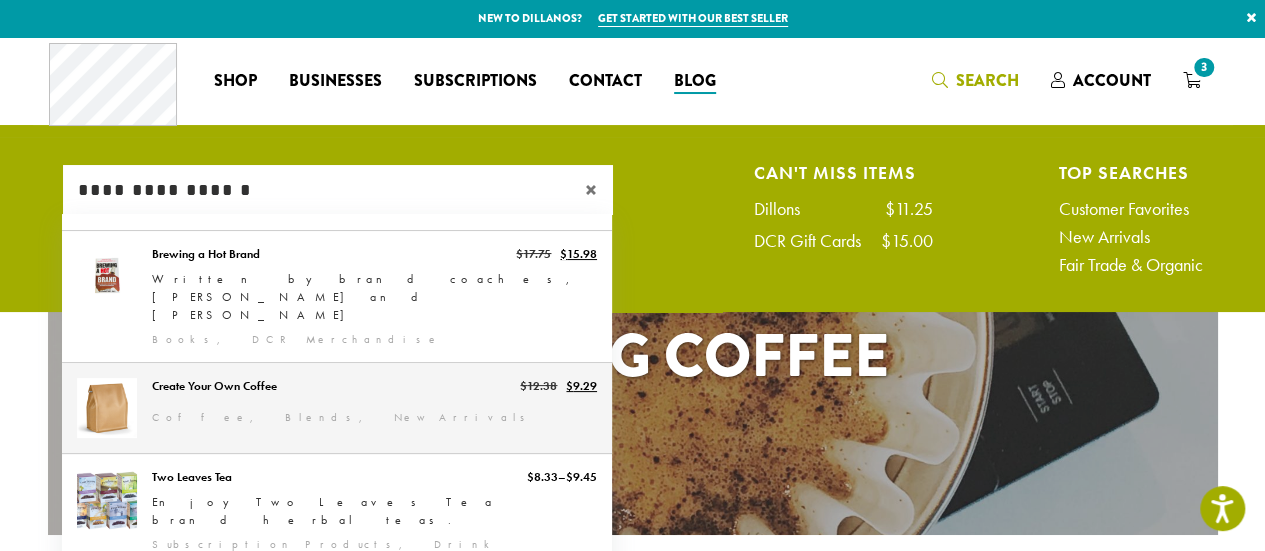 type on "**********" 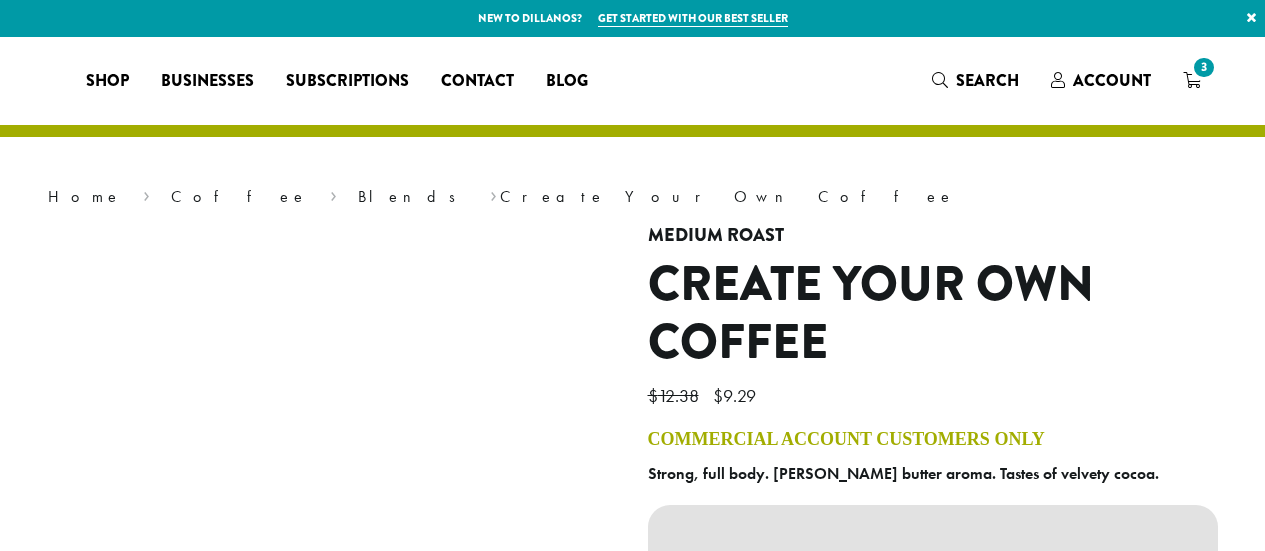 scroll, scrollTop: 0, scrollLeft: 0, axis: both 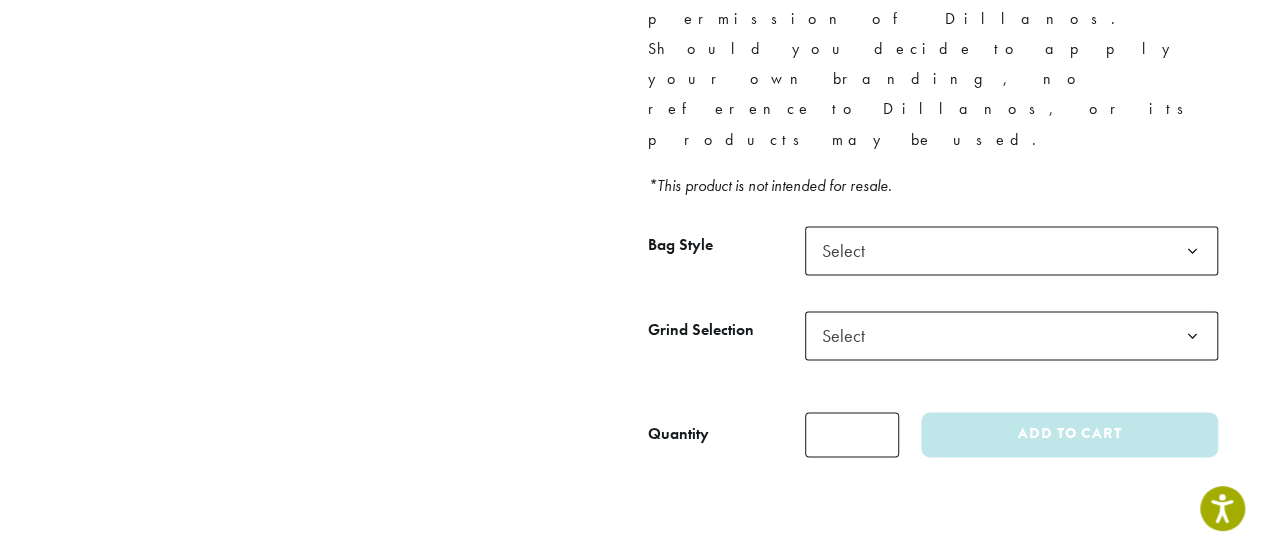 click on "Distribution Notice" at bounding box center [633, 646] 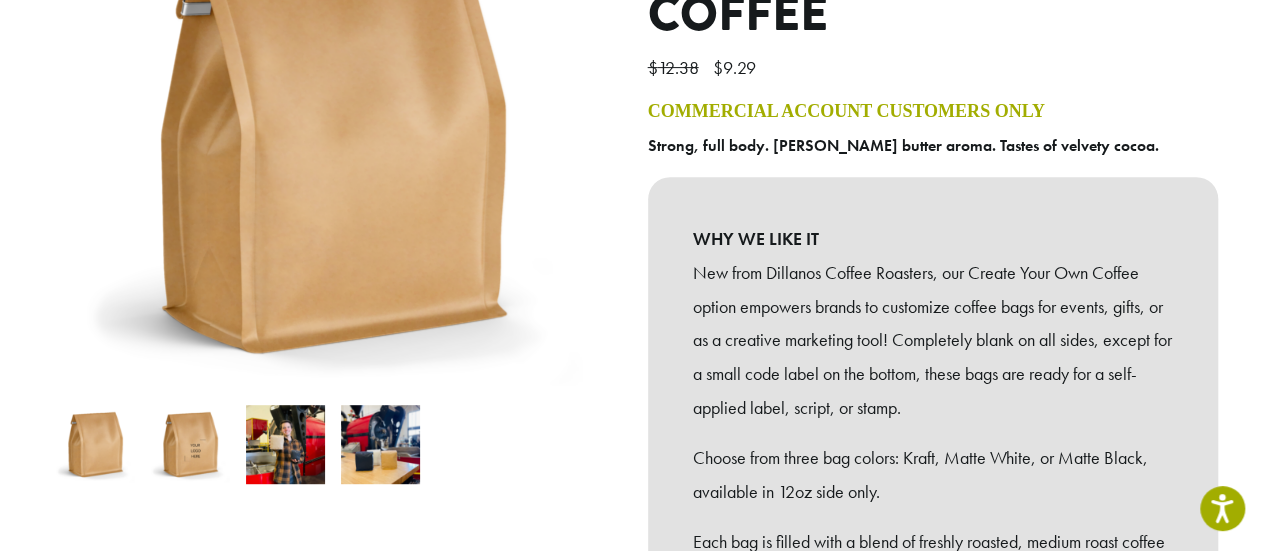 scroll, scrollTop: 318, scrollLeft: 0, axis: vertical 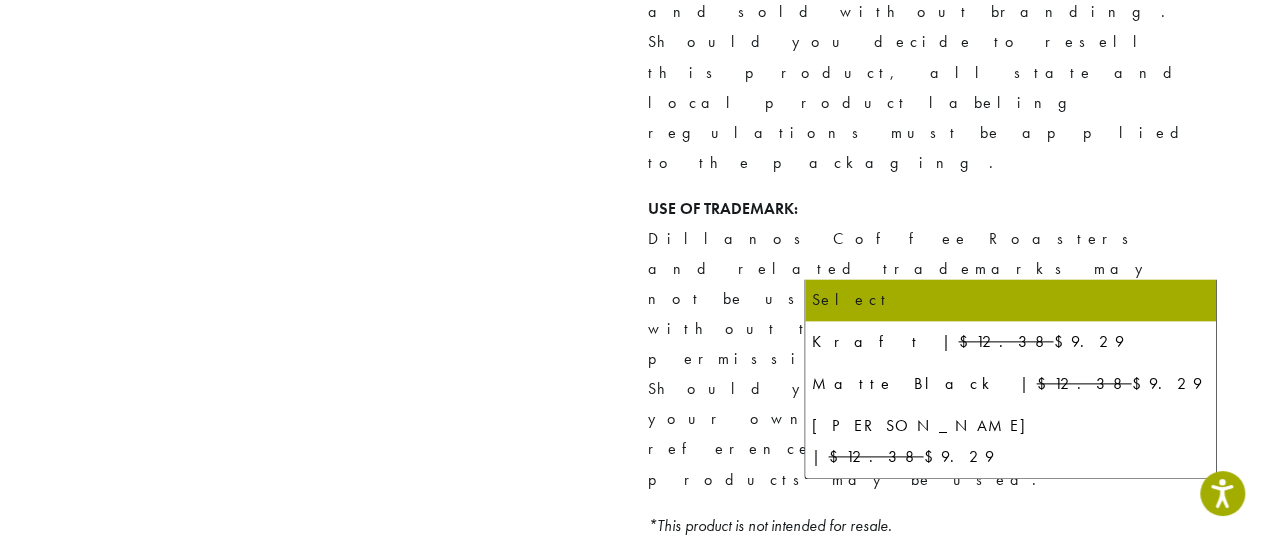 click 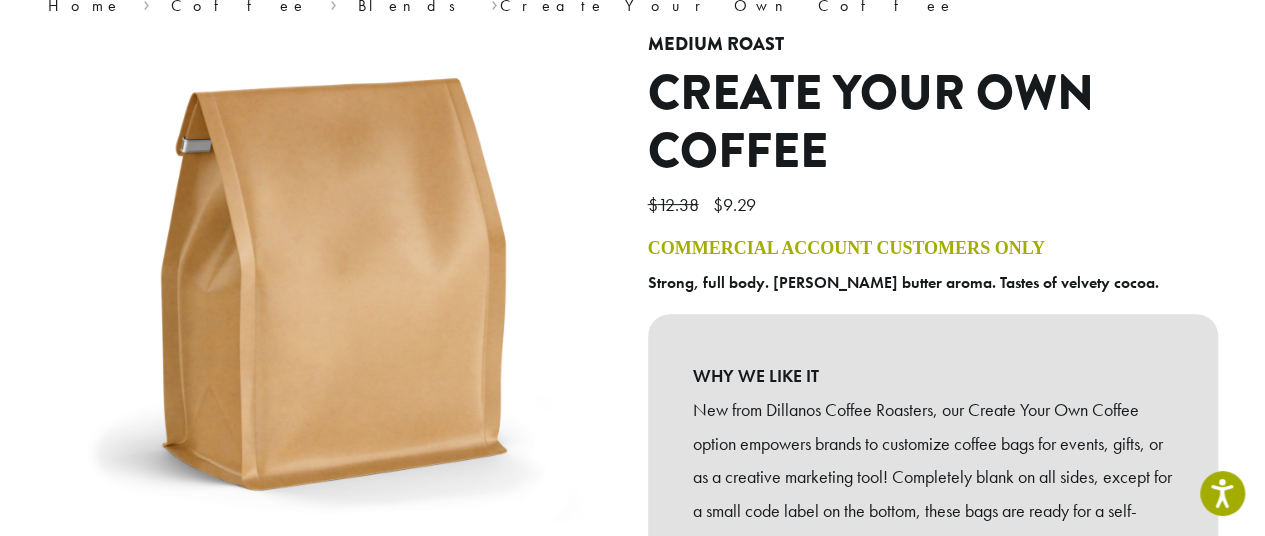scroll, scrollTop: 0, scrollLeft: 0, axis: both 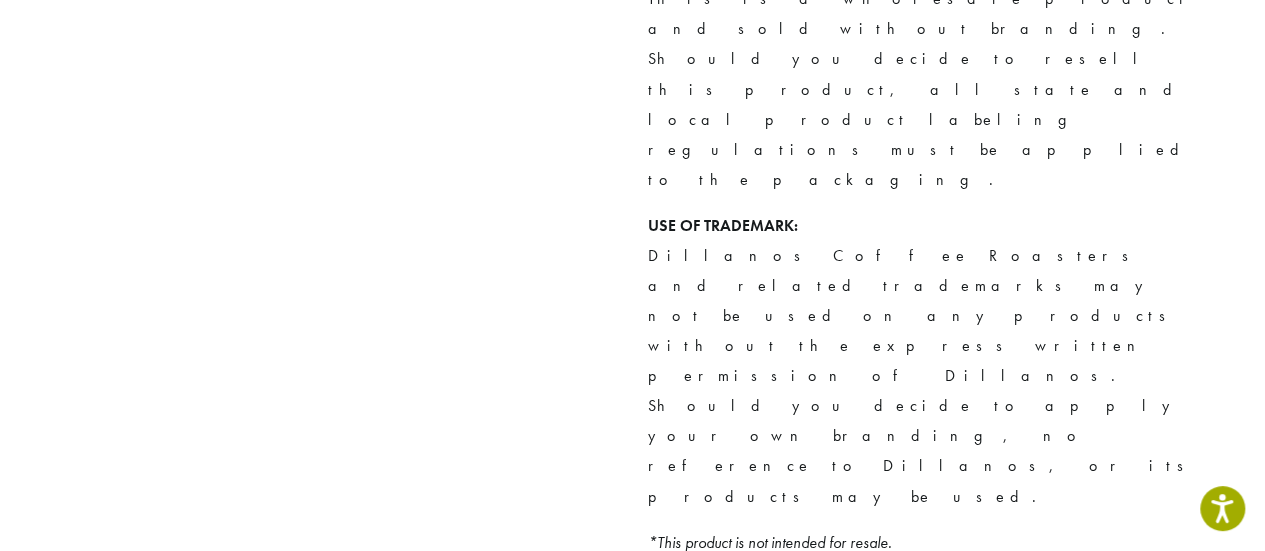 click on "Shop
All Coffee
Drink Ingredients
DCR Merchandise
Brew & Serve
Baked Goods
Businesses
Subscriptions
Contact
Blog
Coffee All Coffees
Best Sellers
Blends
Single Origins
Dillanos Limited
Organic / Fair Trade
One Harvest
Decaf
Cold Brew
Single Serve
Drink Ingredients B22 Syrups
B22 Sauces
B22 Sweeteners
B22 Fruit Beverage Bases
B22 Chocolate Powders
B22 Blender Mixes
B22 Chai
Tea
Lotus Energy Drinks
Alternative Milks
Accessories
Merchandise New Arrivals
For Baristas
Clothing
Drinkware
Hydro Flask
Books
Swag
Gift Cards
On Sale
Brewing Cafe Essentials
To-Go Cups & Lids
Barista Tools
Drip
French Press
Pour Over
Chemex
Cold Brew
Grinding
Filters
Kettles
Carafes
Baked Goods All Items
Cookies
Muffin Tops" at bounding box center [632, 585] 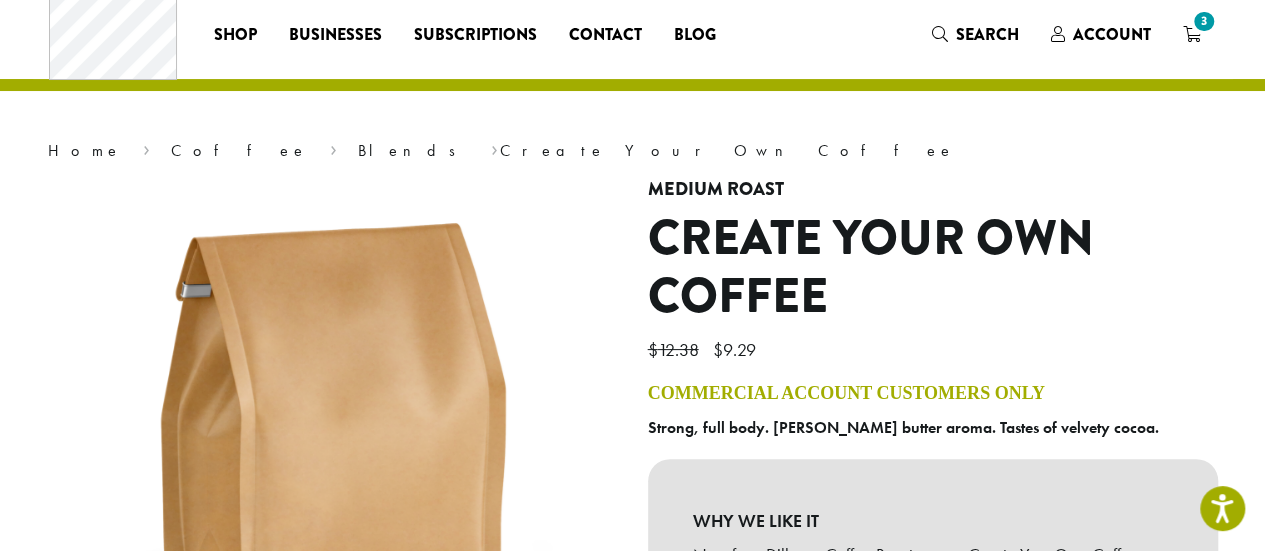 scroll, scrollTop: 0, scrollLeft: 0, axis: both 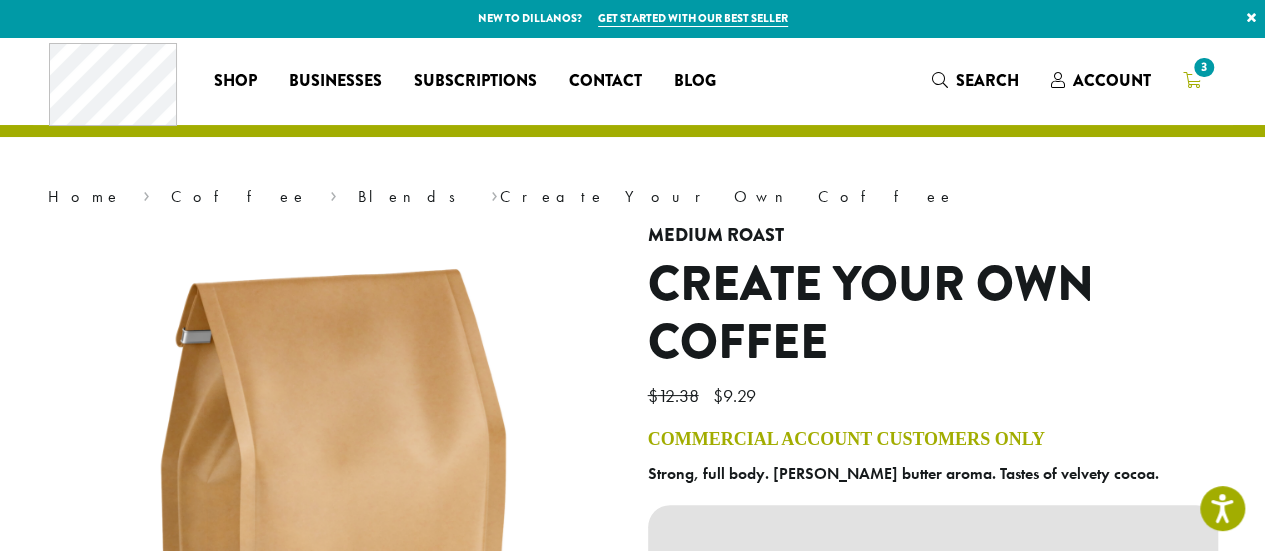 click on "3" at bounding box center (1203, 67) 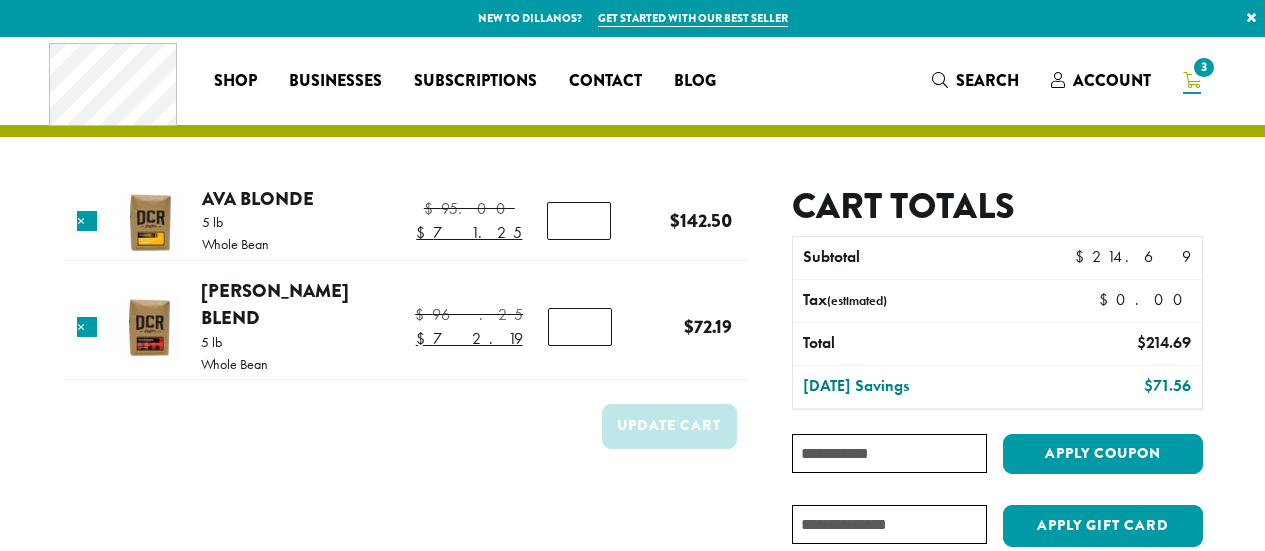 scroll, scrollTop: 0, scrollLeft: 0, axis: both 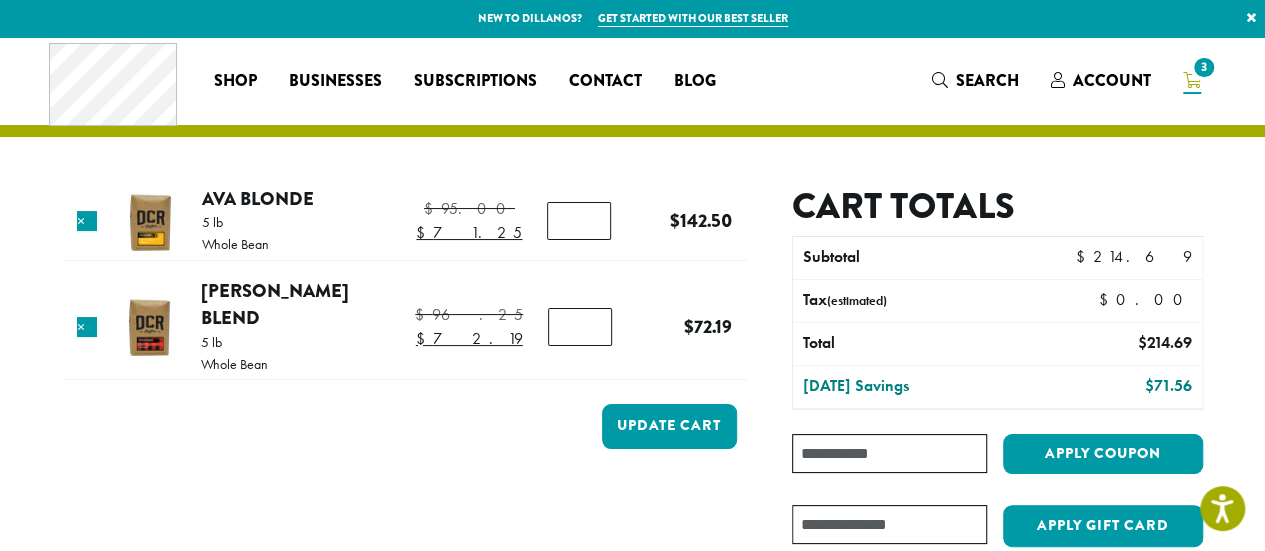 type on "*" 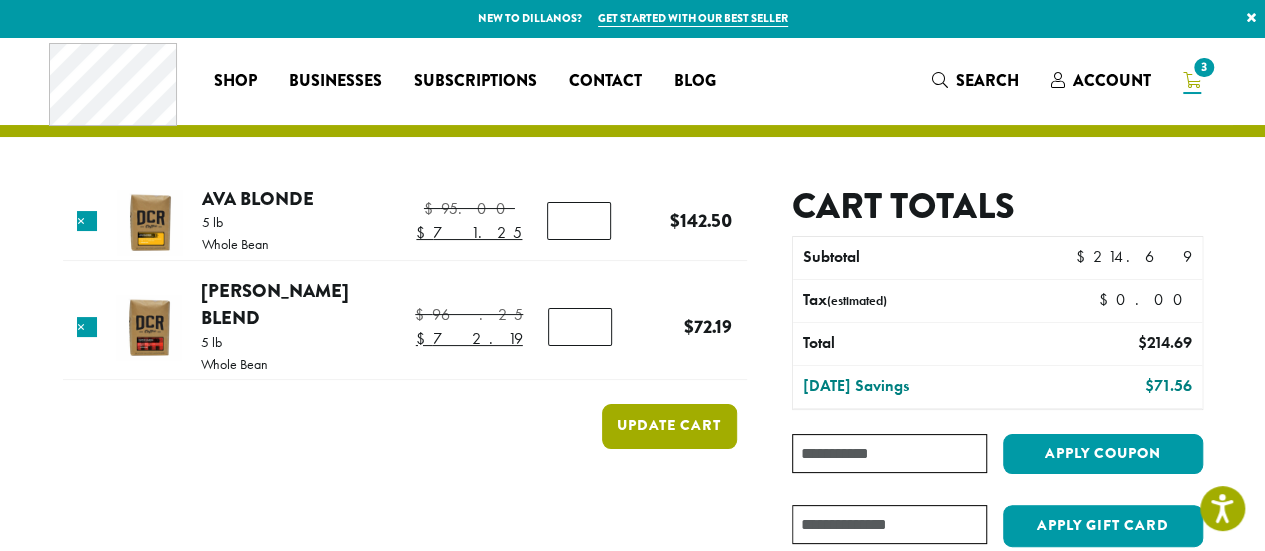click on "Update cart" at bounding box center [669, 426] 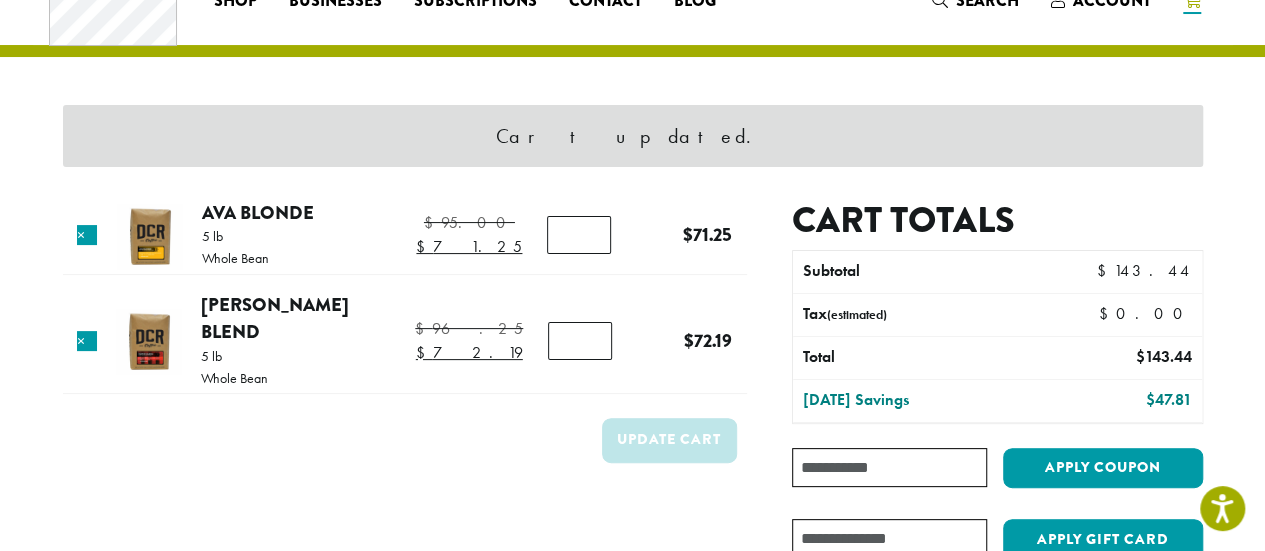 scroll, scrollTop: 84, scrollLeft: 0, axis: vertical 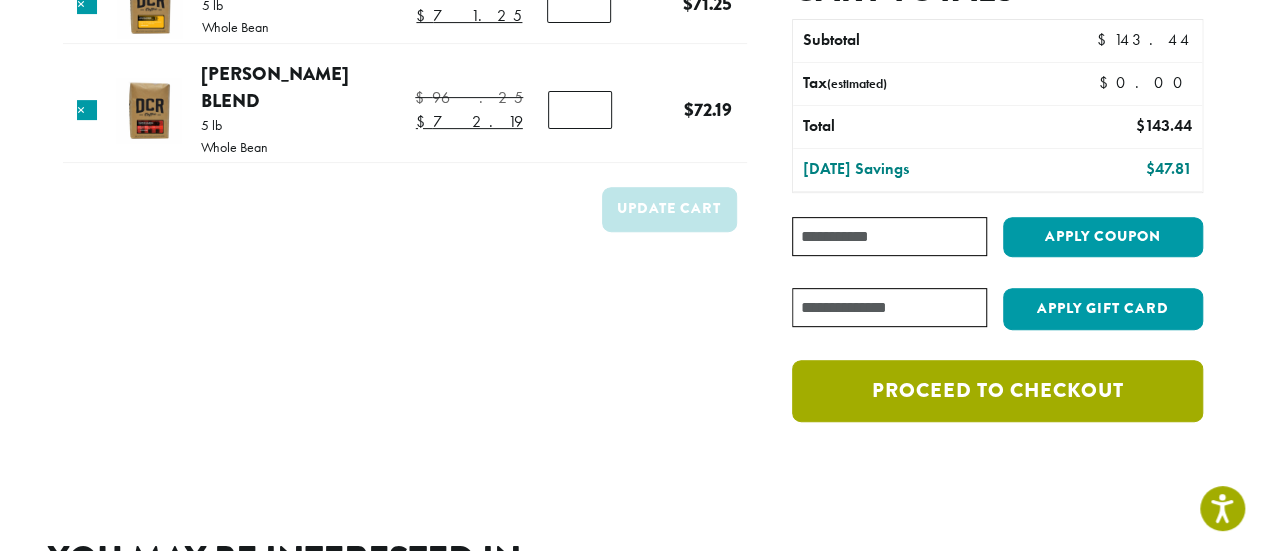 click on "Proceed to checkout" at bounding box center (997, 391) 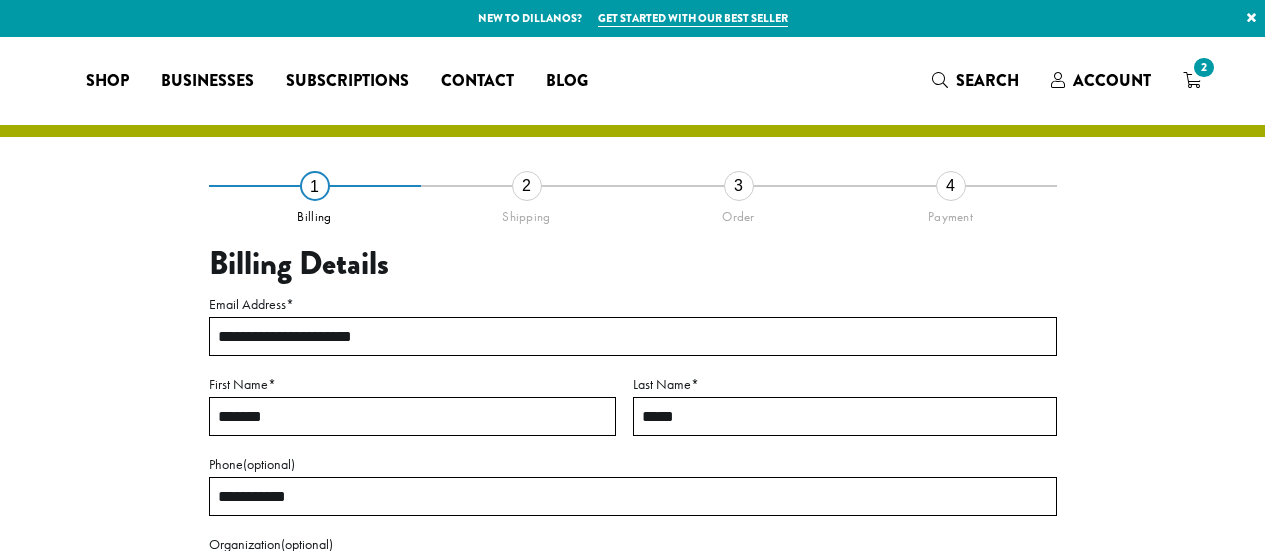 select on "**" 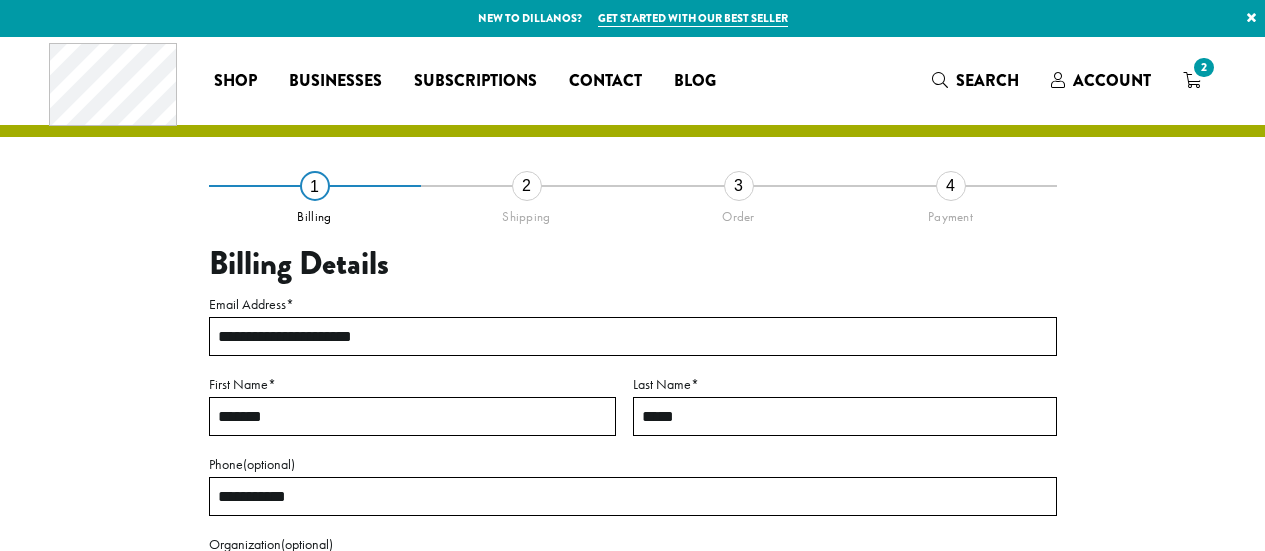scroll, scrollTop: 0, scrollLeft: 0, axis: both 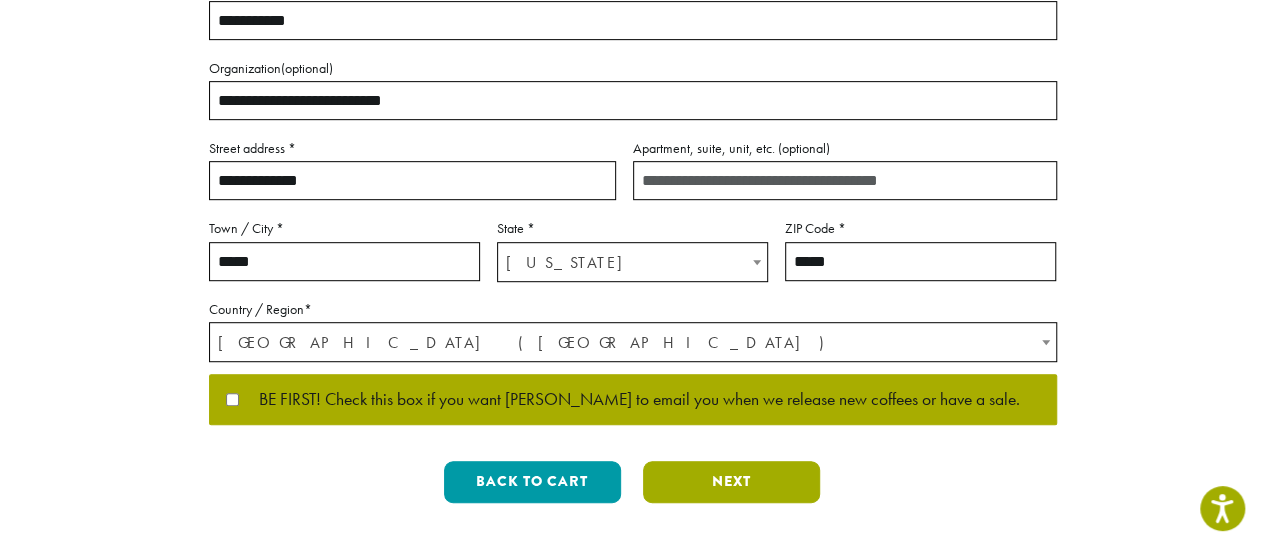 click on "Next" at bounding box center (731, 482) 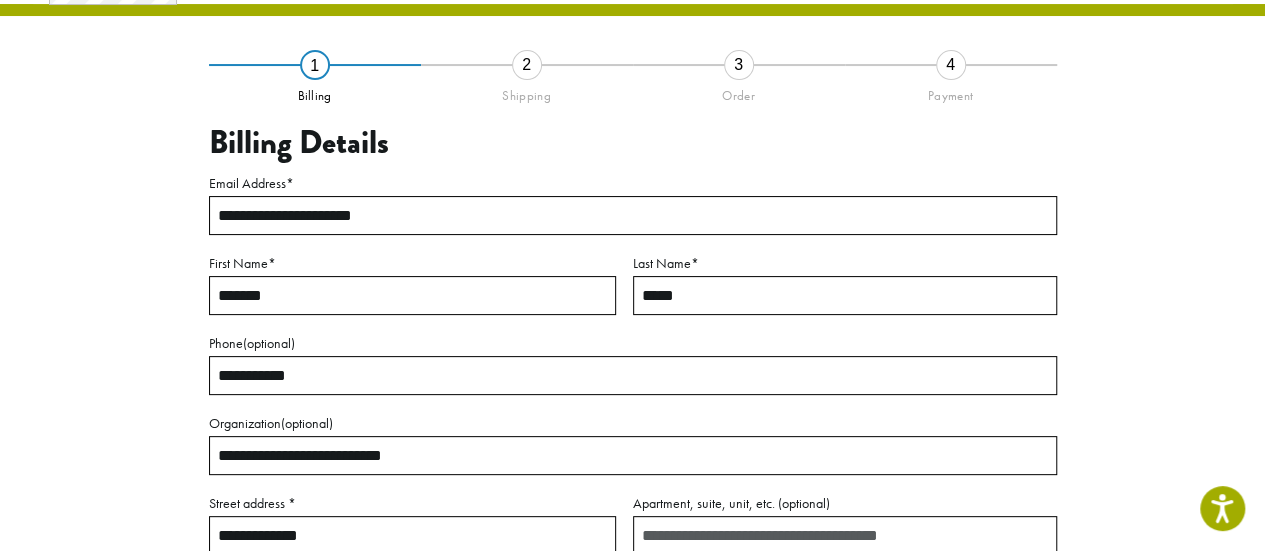 scroll, scrollTop: 114, scrollLeft: 0, axis: vertical 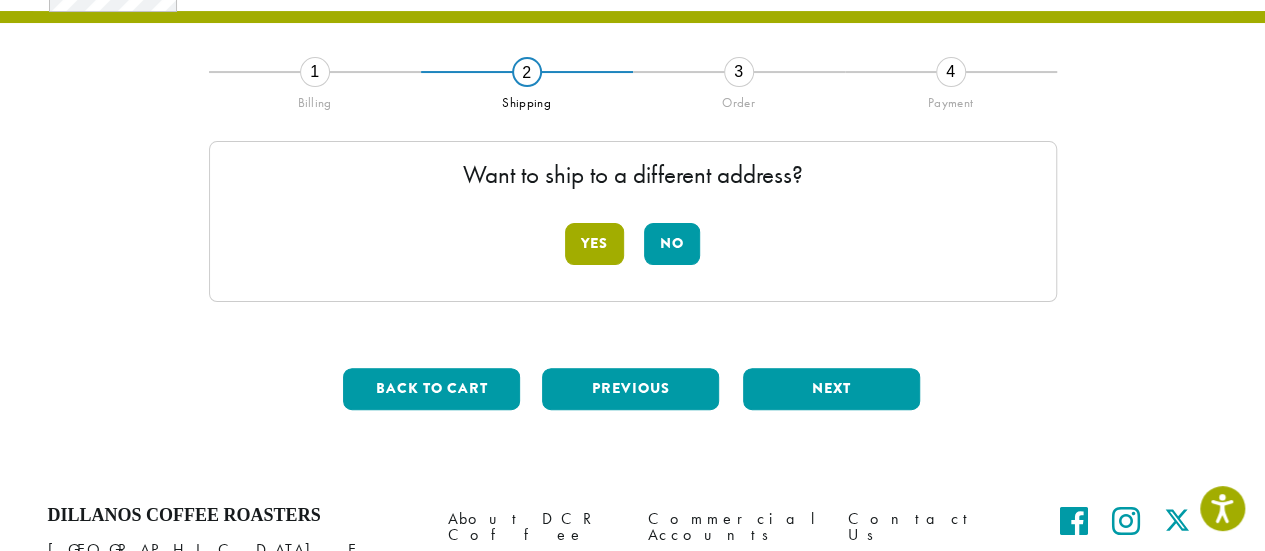 click on "Yes" at bounding box center [594, 244] 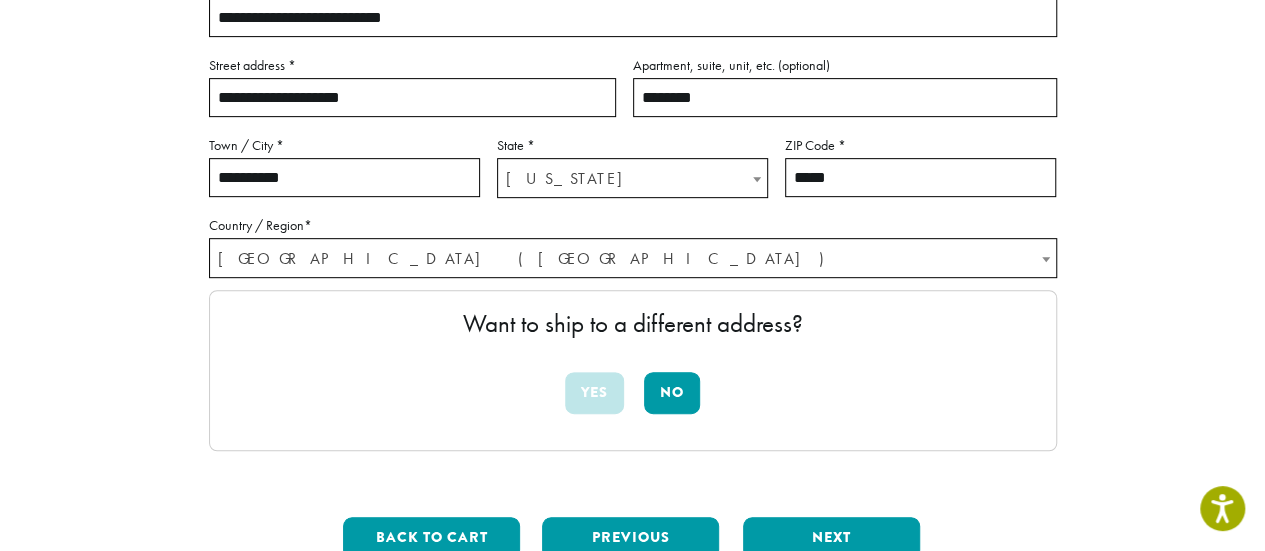 scroll, scrollTop: 424, scrollLeft: 0, axis: vertical 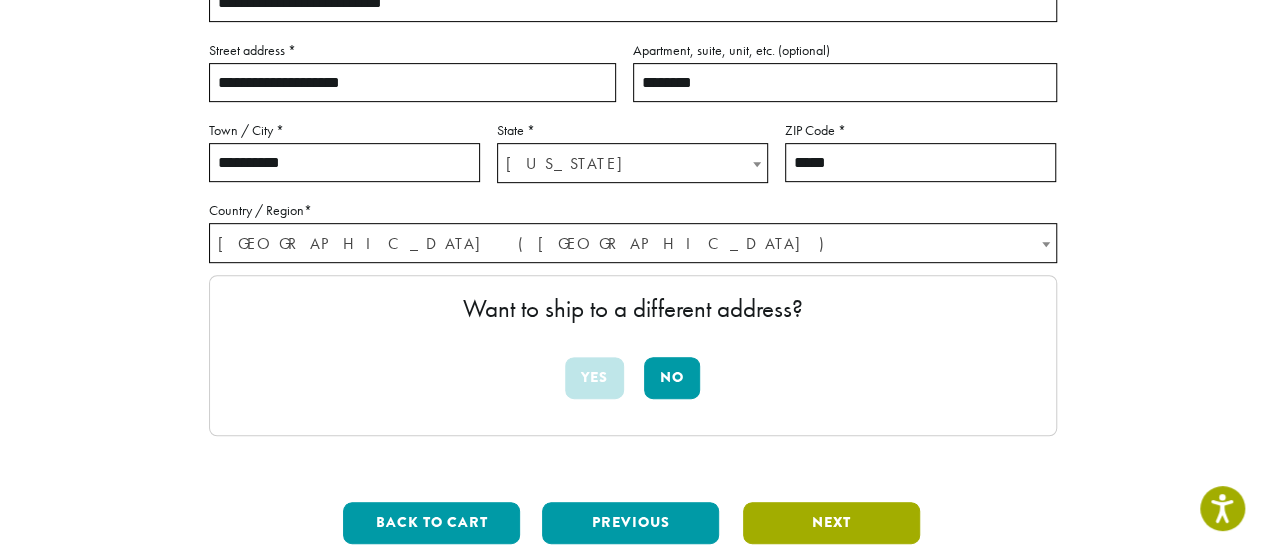 click on "Next" at bounding box center (831, 523) 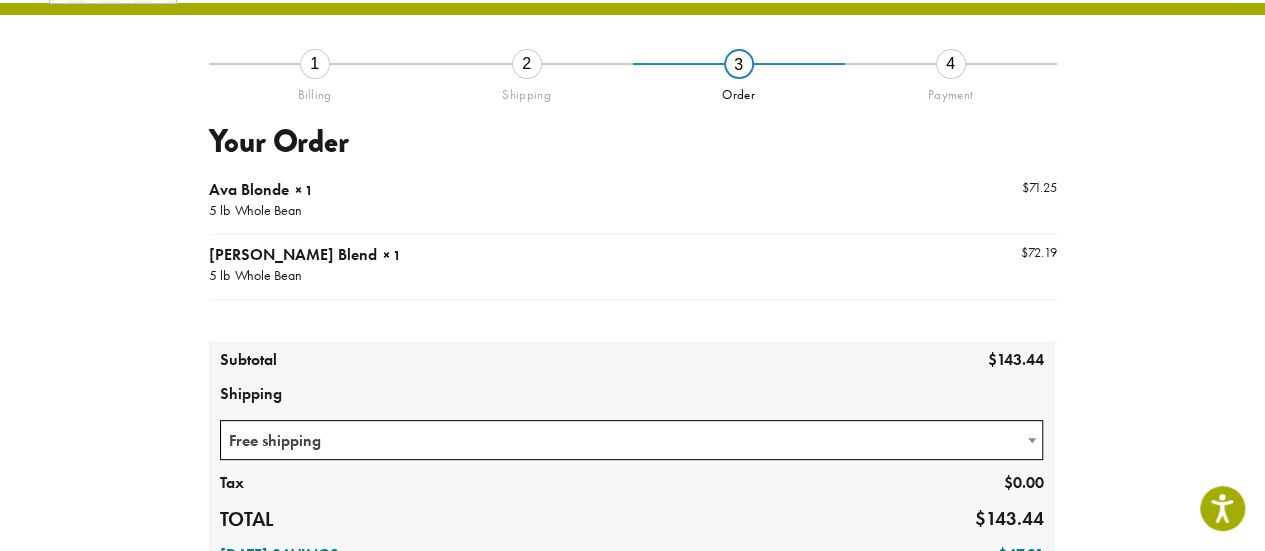 scroll, scrollTop: 114, scrollLeft: 0, axis: vertical 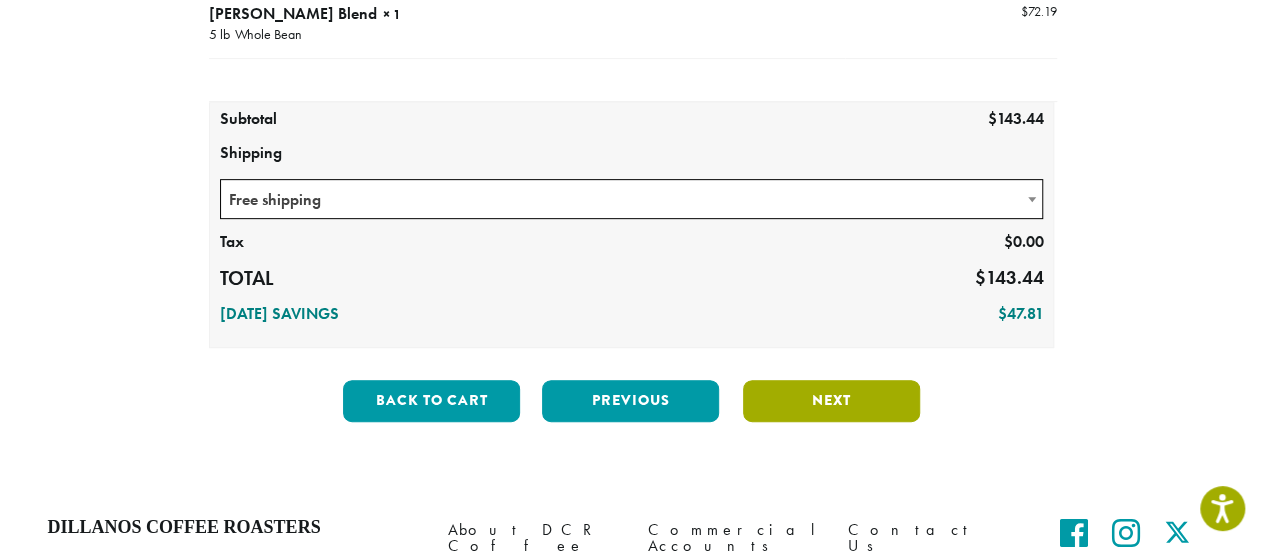 click on "Next" at bounding box center (831, 401) 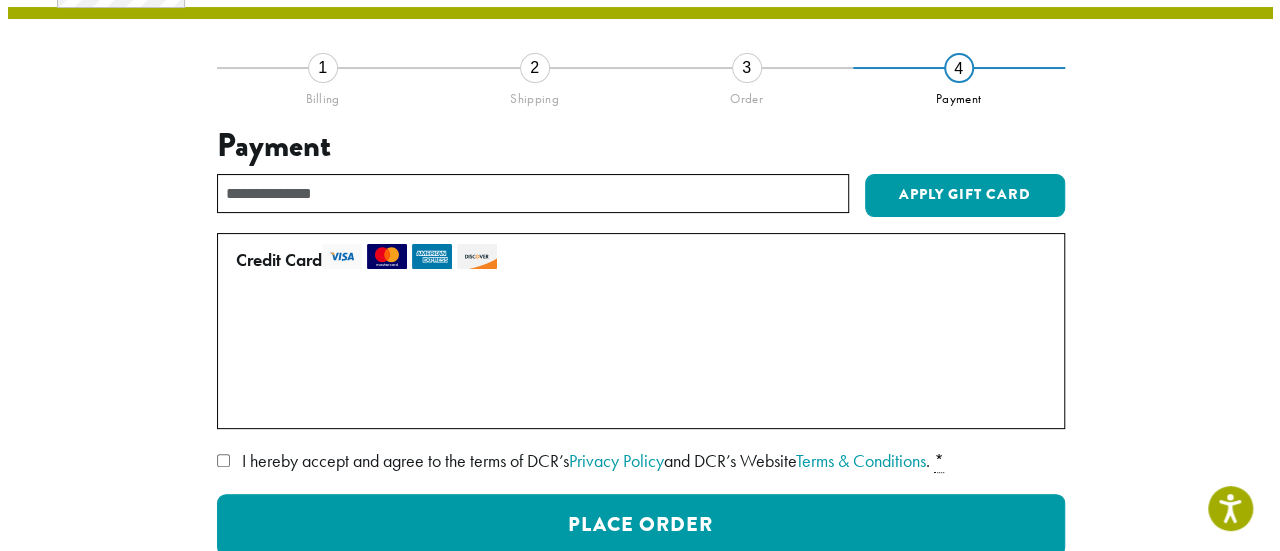 scroll, scrollTop: 114, scrollLeft: 0, axis: vertical 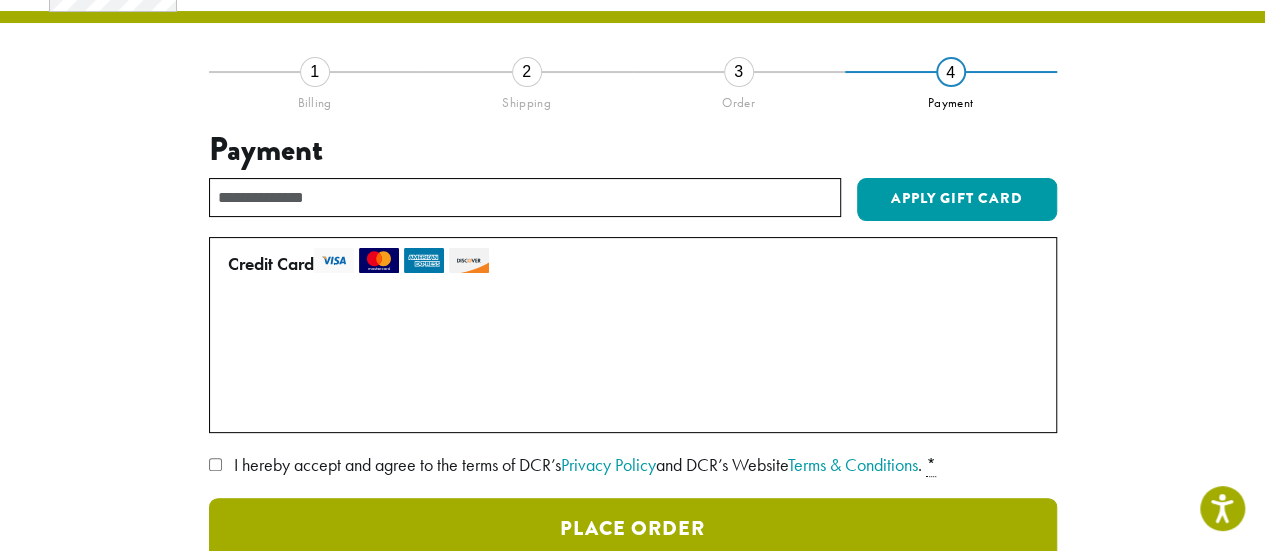 click on "Place Order" at bounding box center (633, 529) 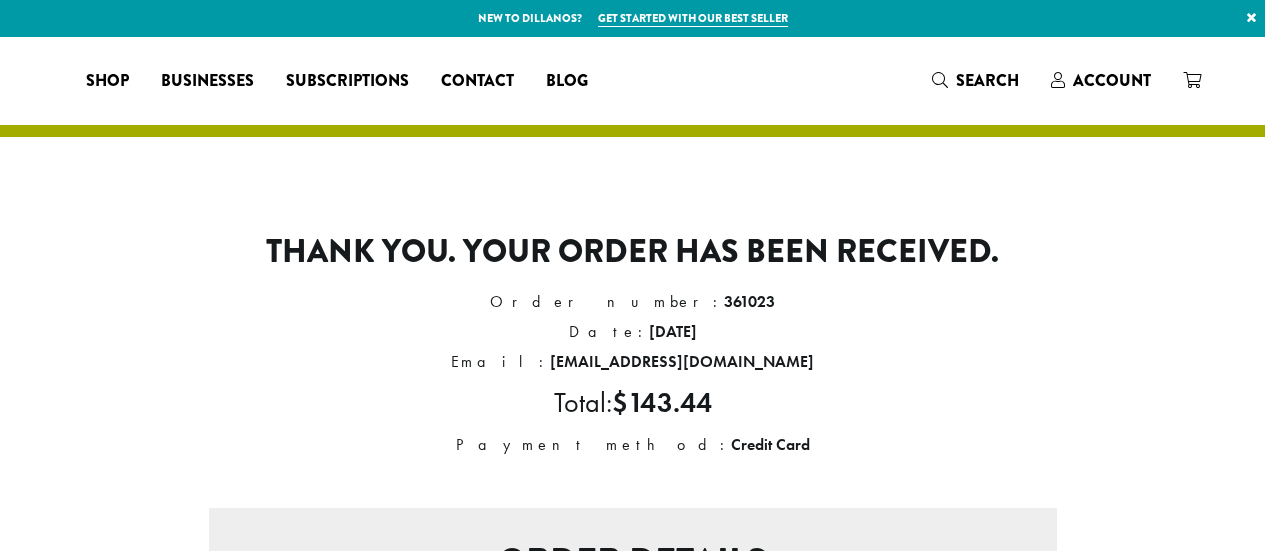 scroll, scrollTop: 0, scrollLeft: 0, axis: both 